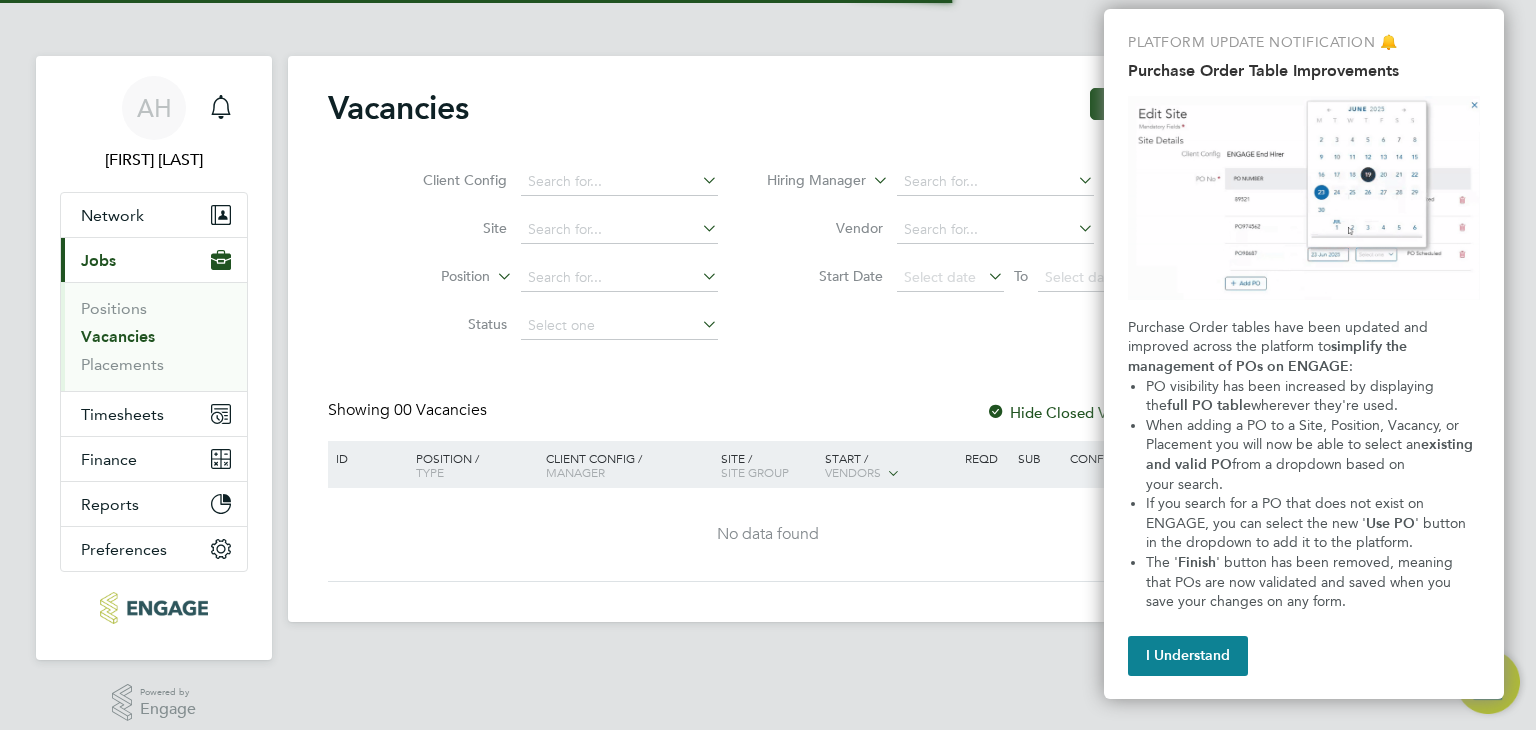 scroll, scrollTop: 0, scrollLeft: 0, axis: both 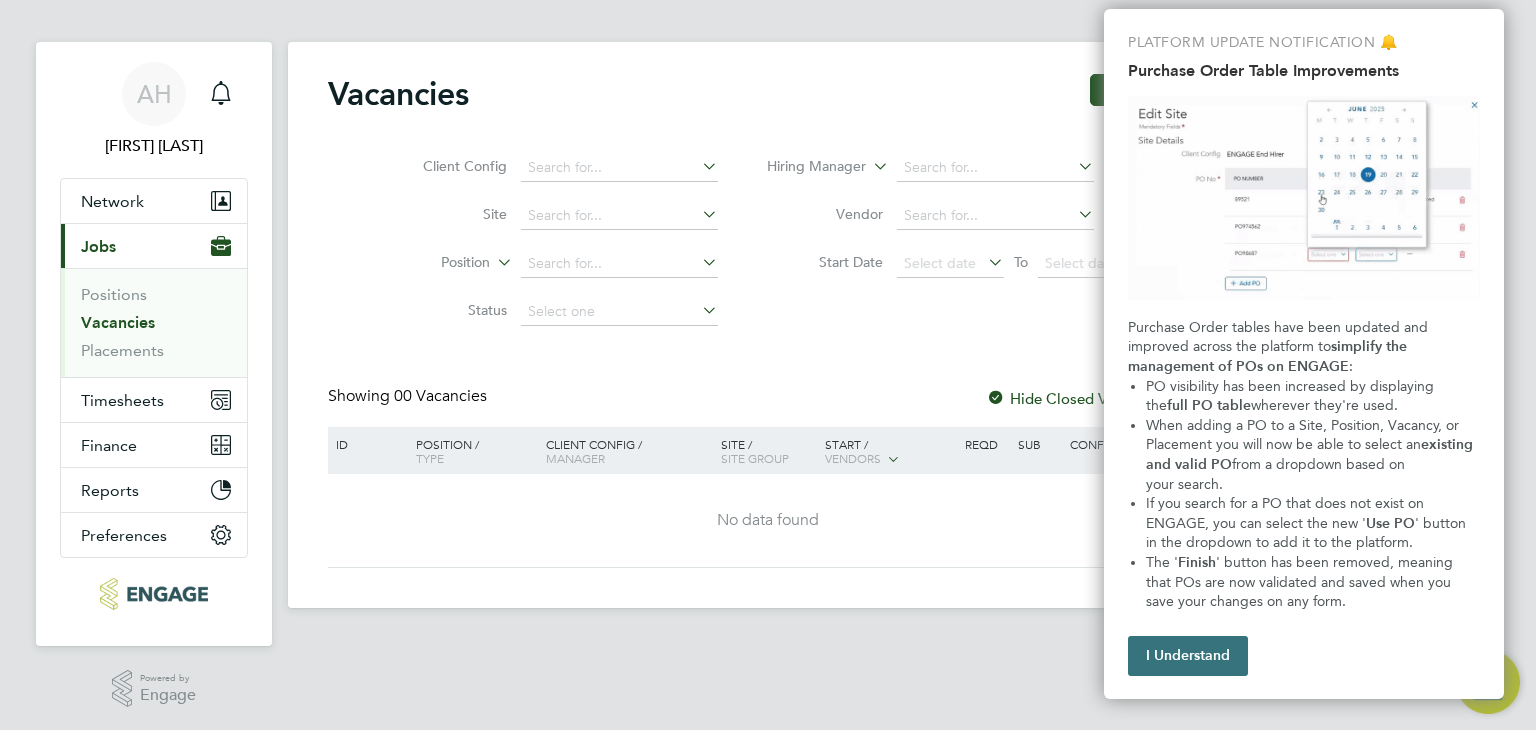 click on "I Understand" at bounding box center (1188, 656) 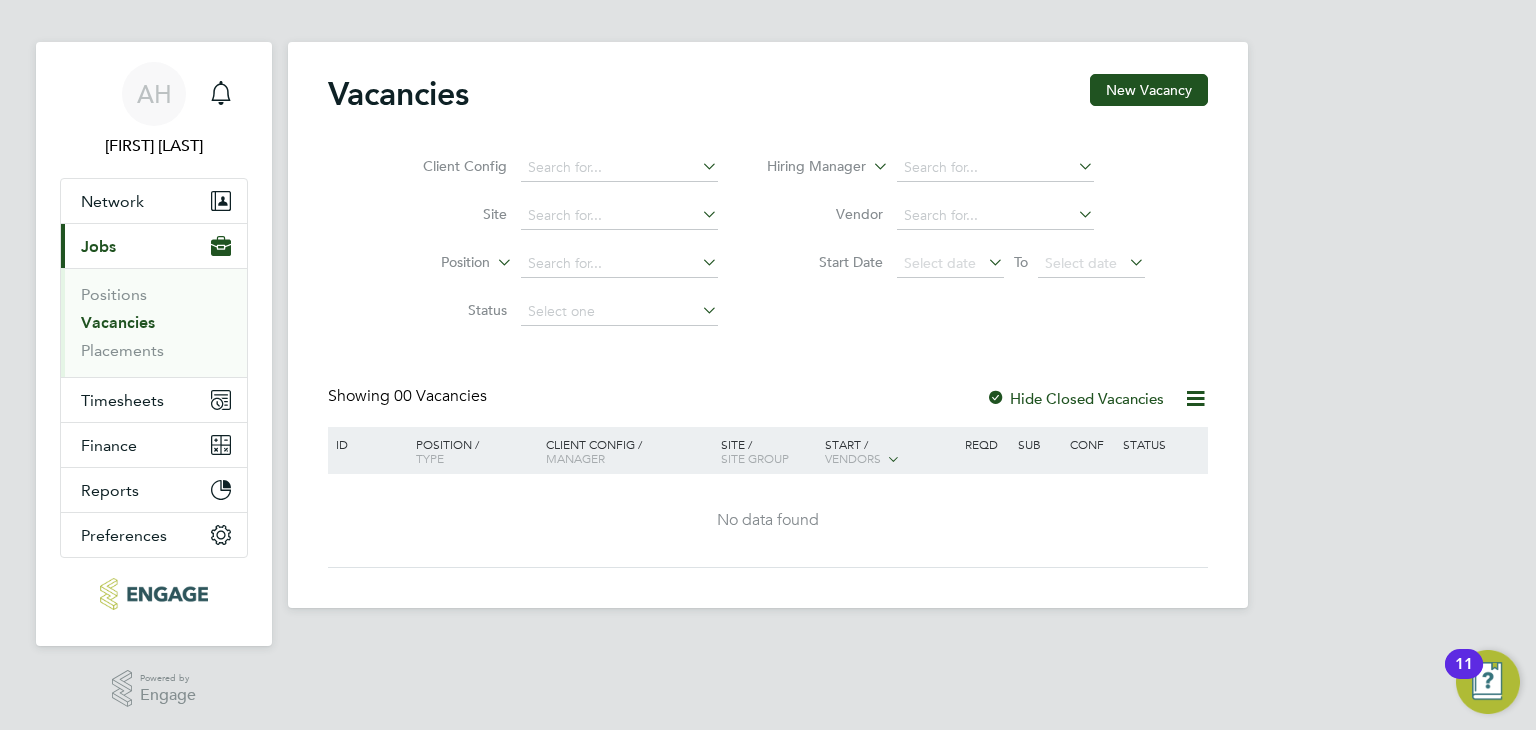 click 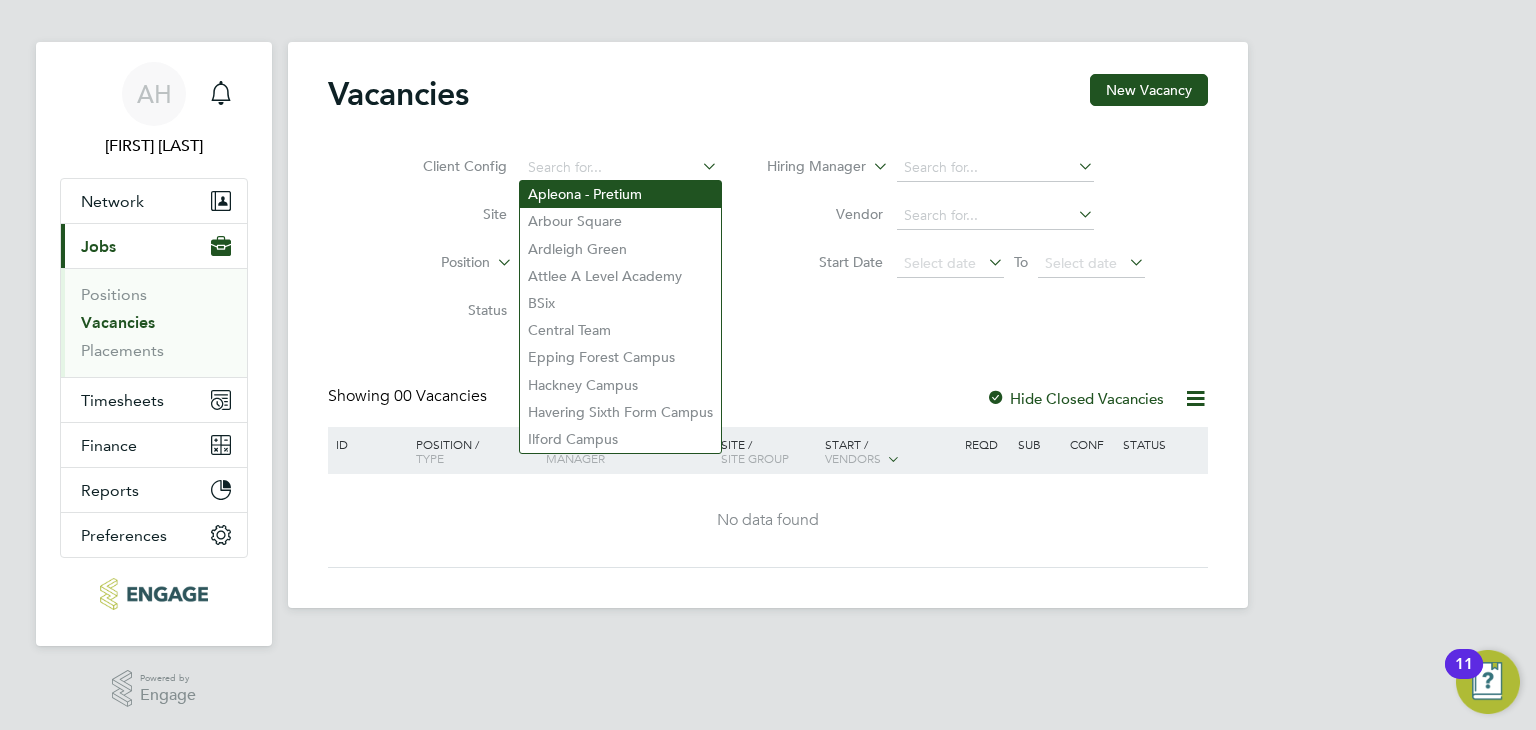 click on "Apleona - Pretium" 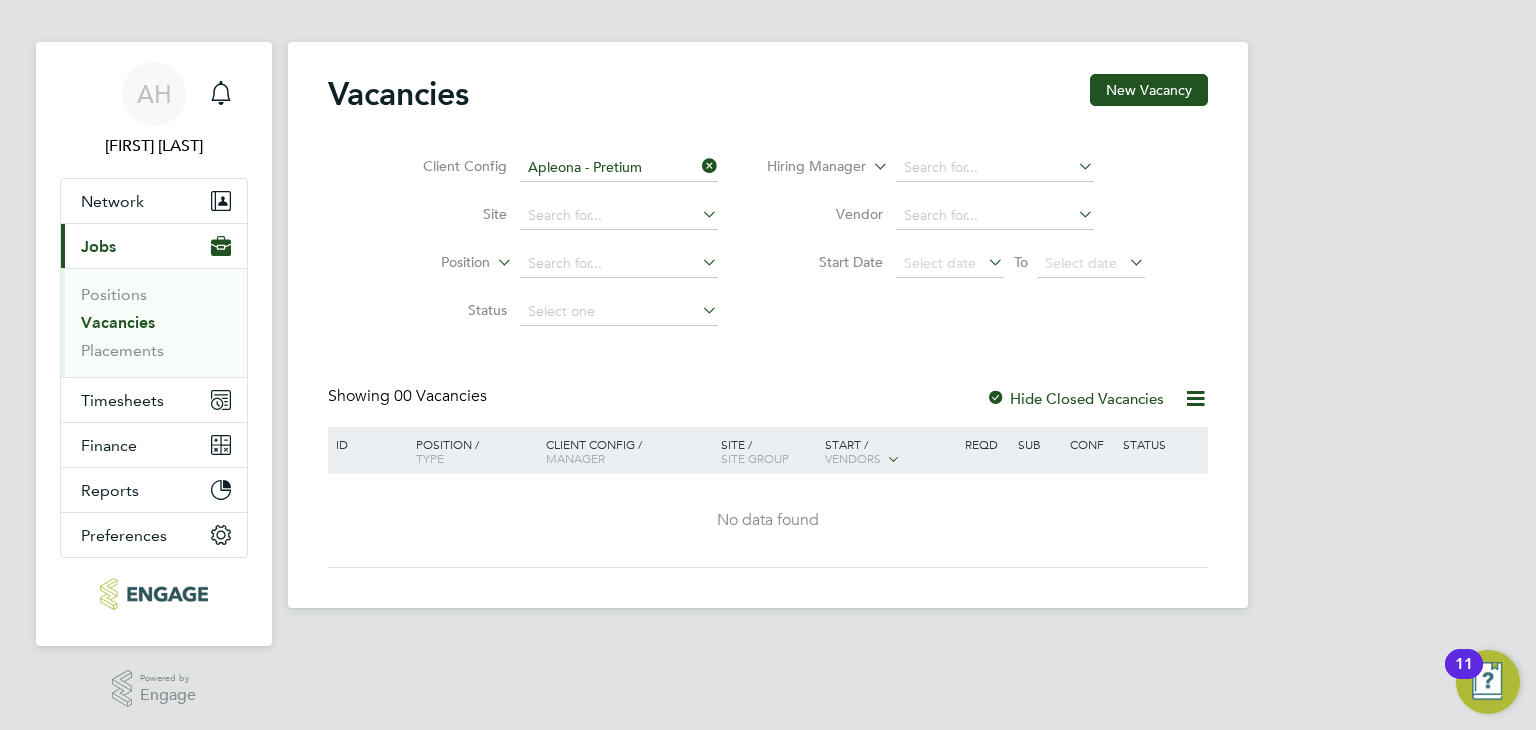 click 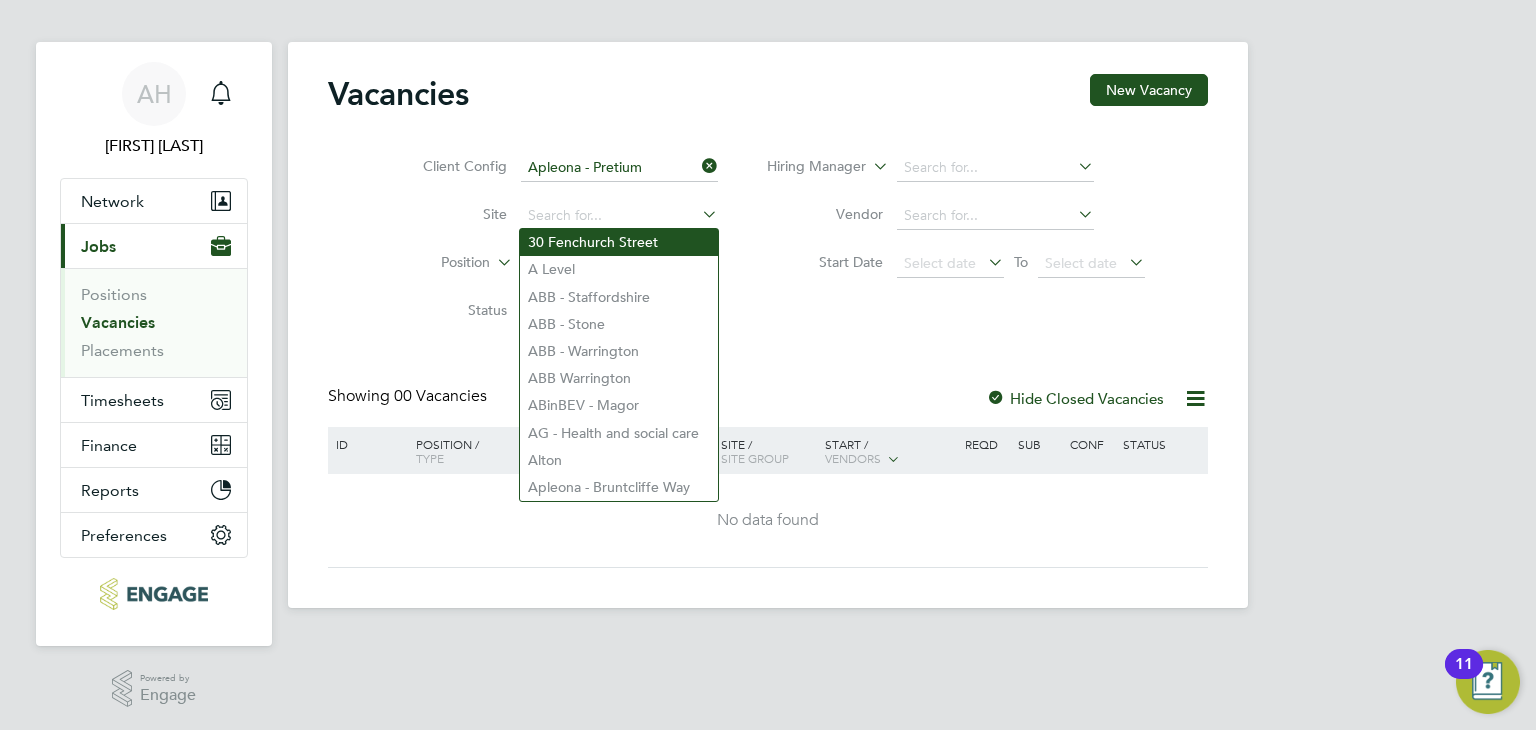click on "30 Fenchurch Street" 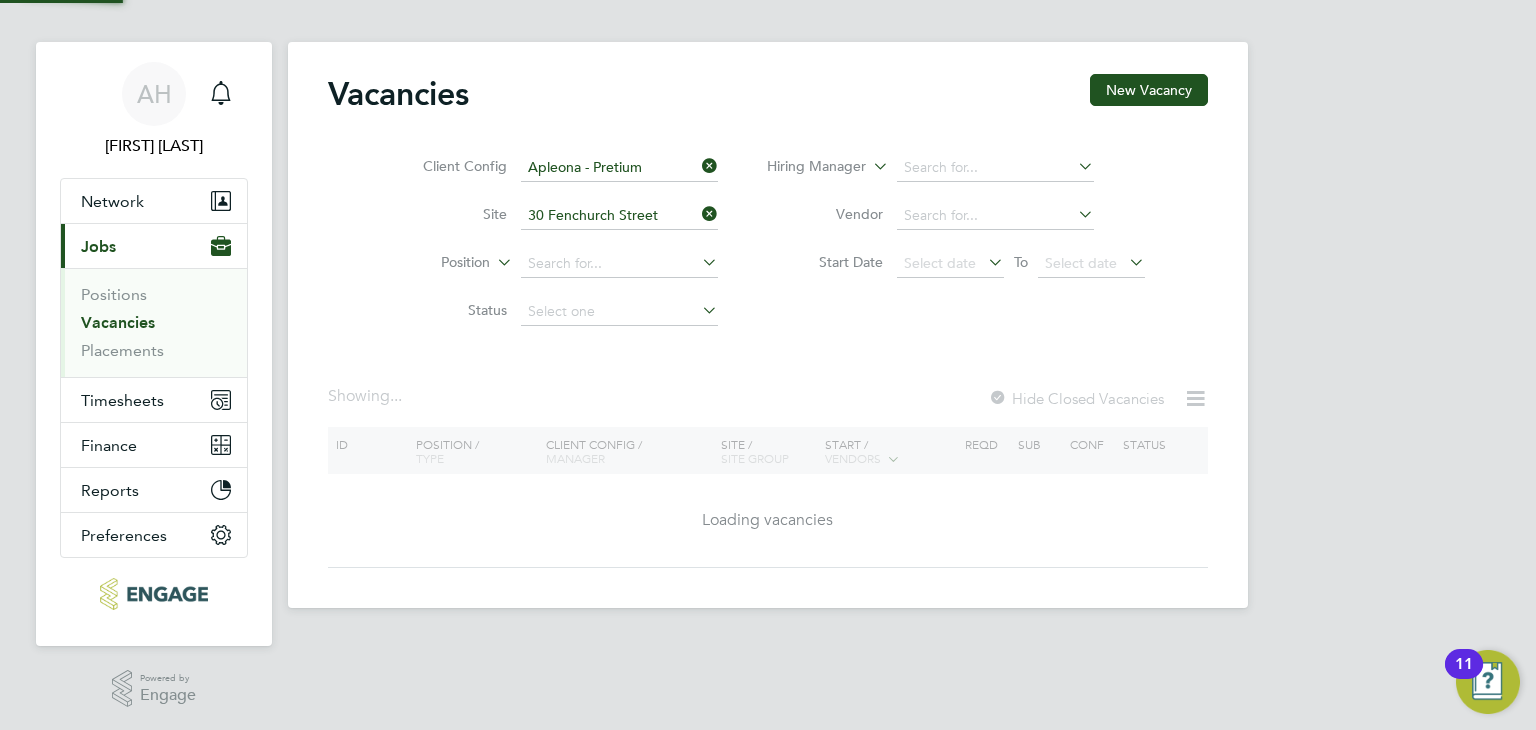scroll, scrollTop: 0, scrollLeft: 0, axis: both 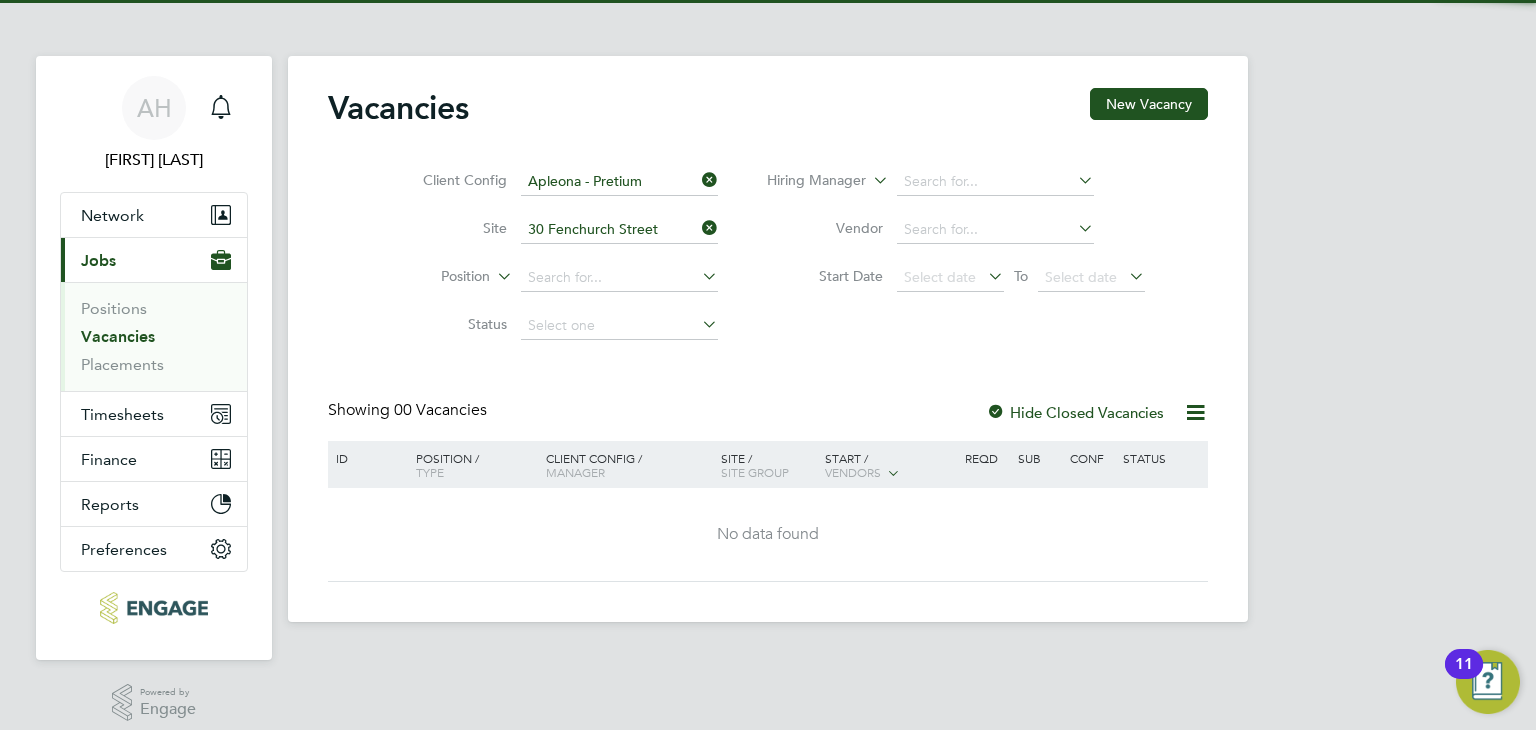 click 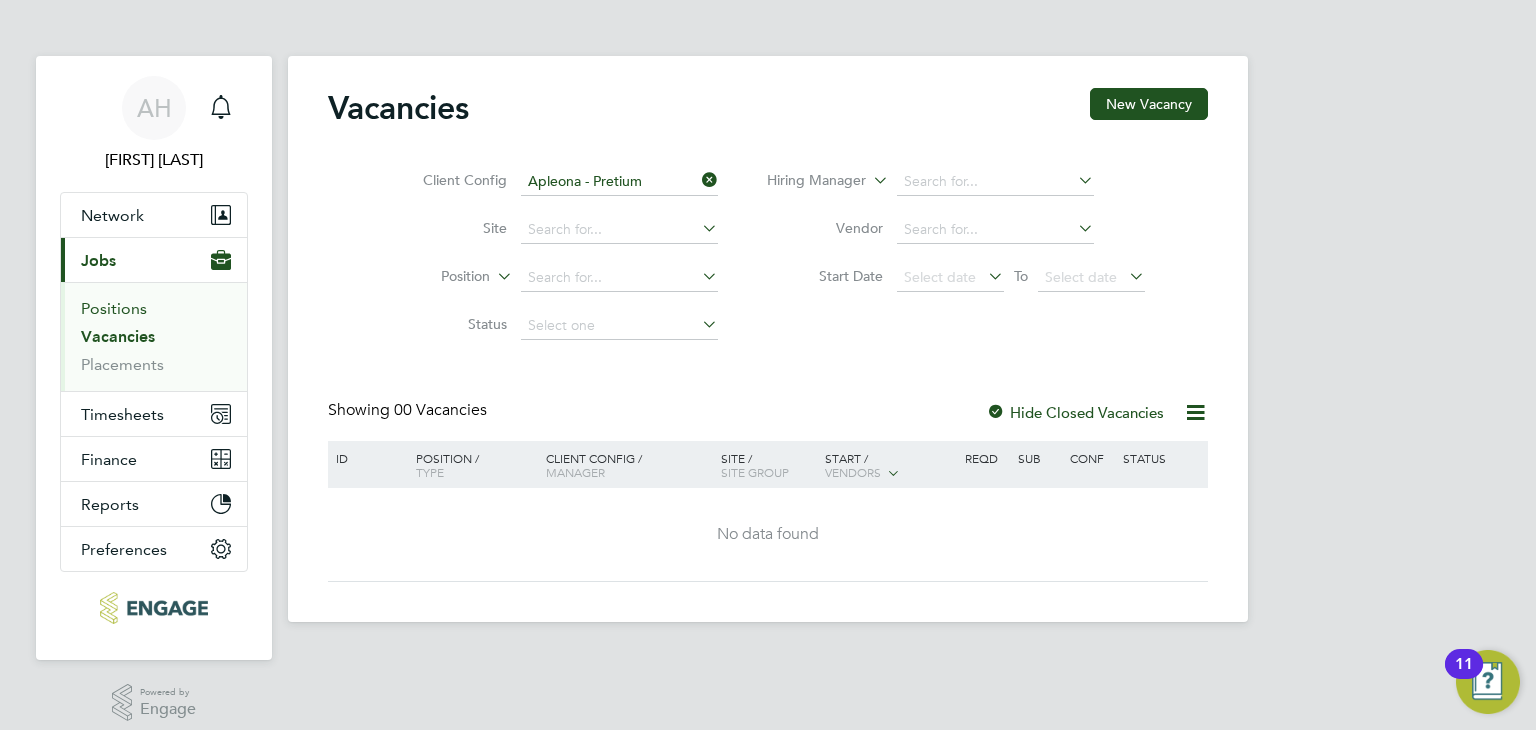 click on "Positions" at bounding box center (114, 308) 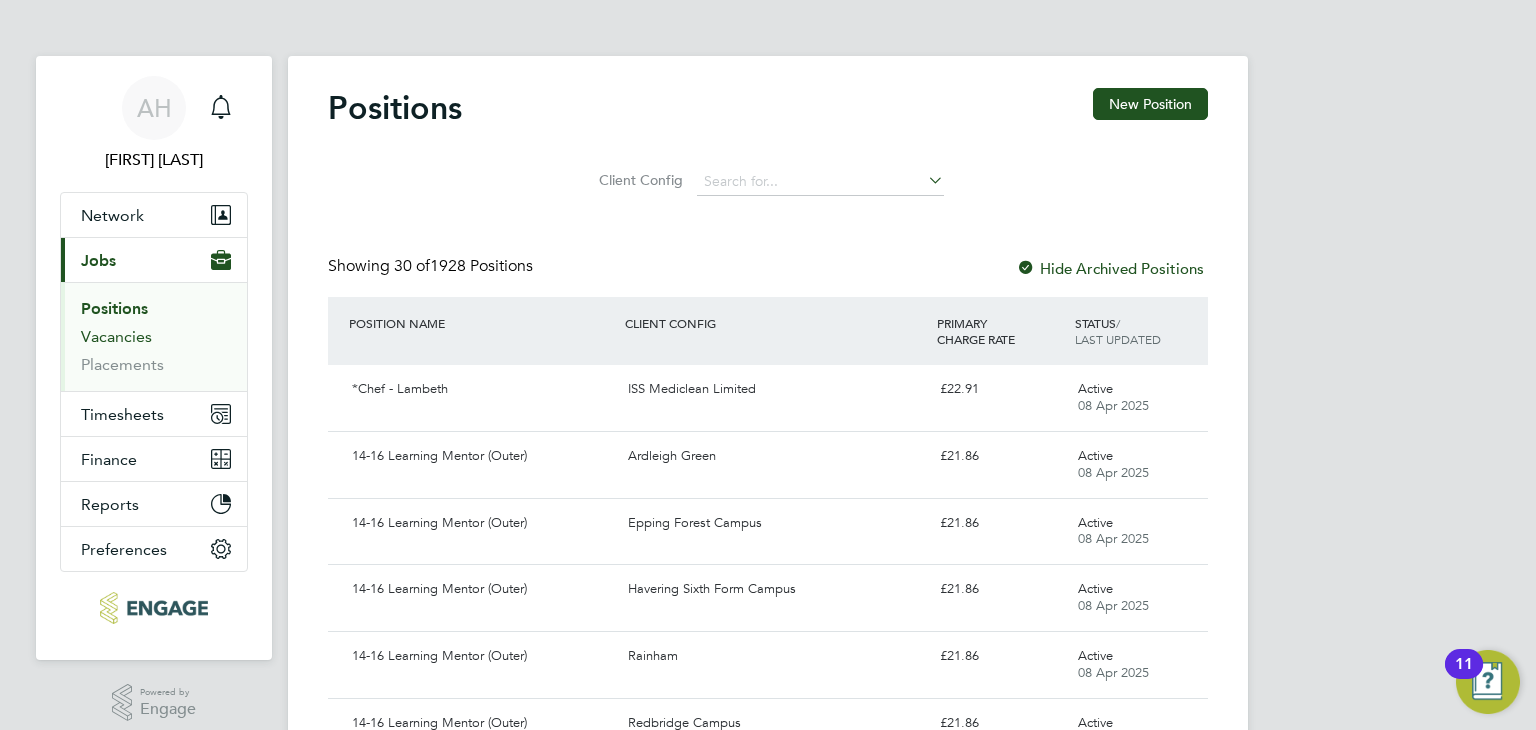 click on "Vacancies" at bounding box center [116, 336] 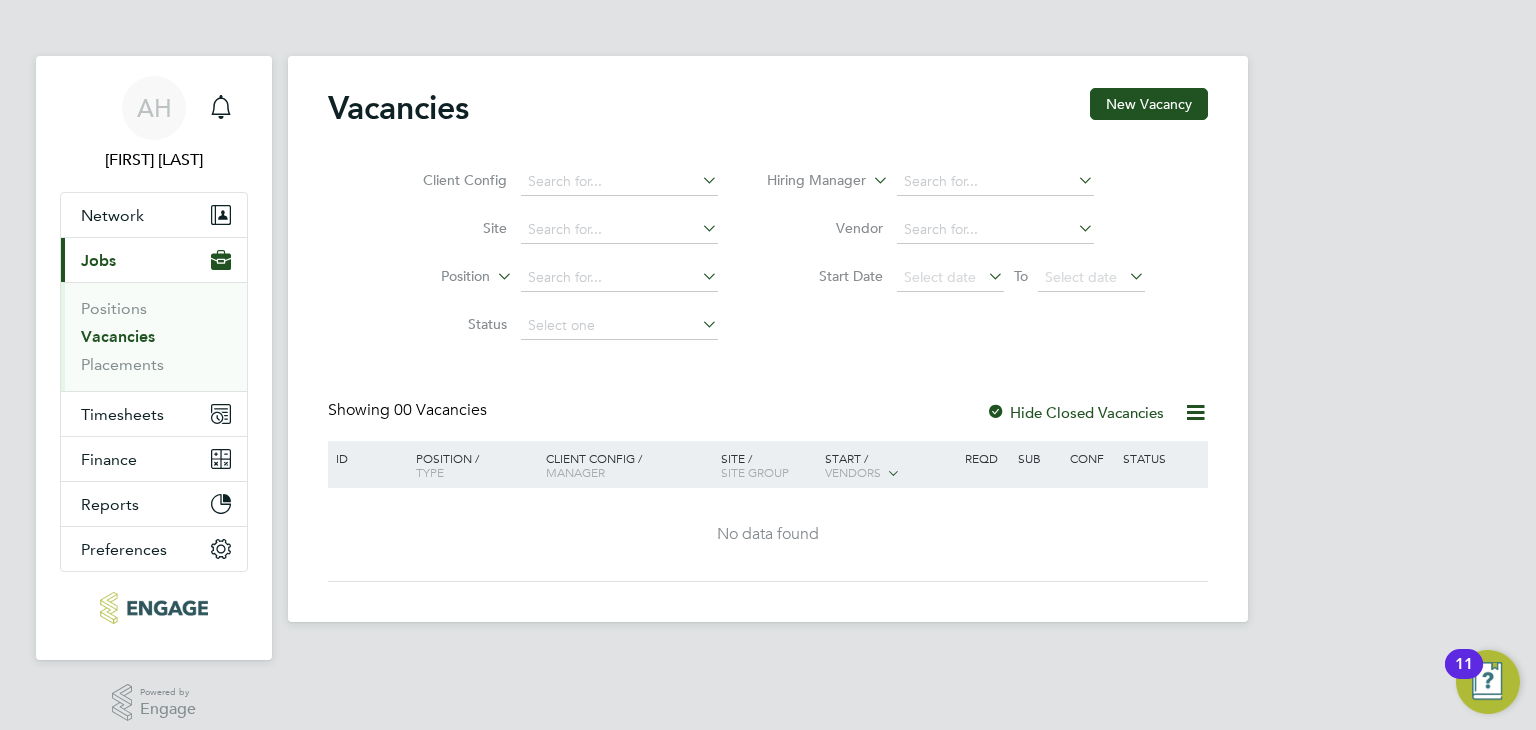 type 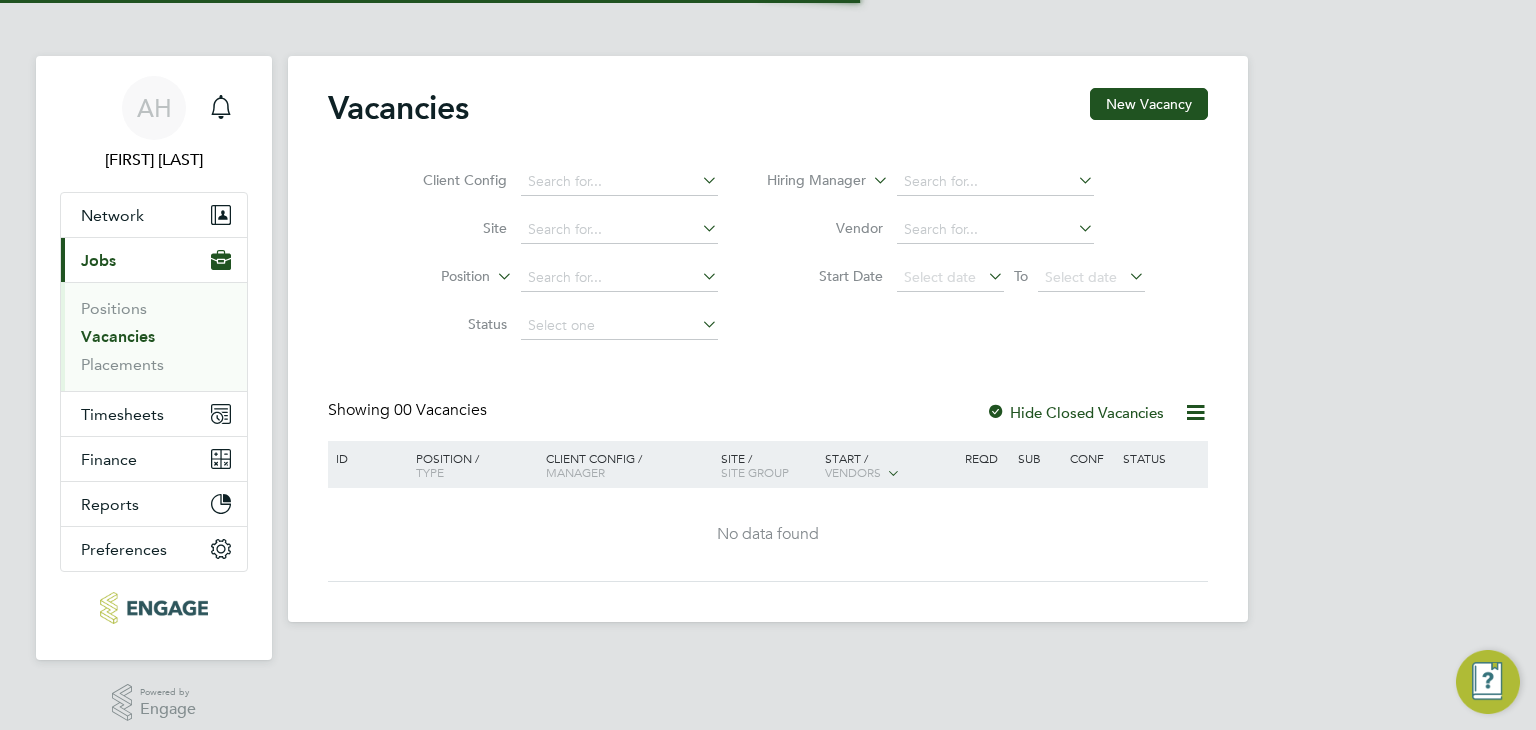 scroll, scrollTop: 0, scrollLeft: 0, axis: both 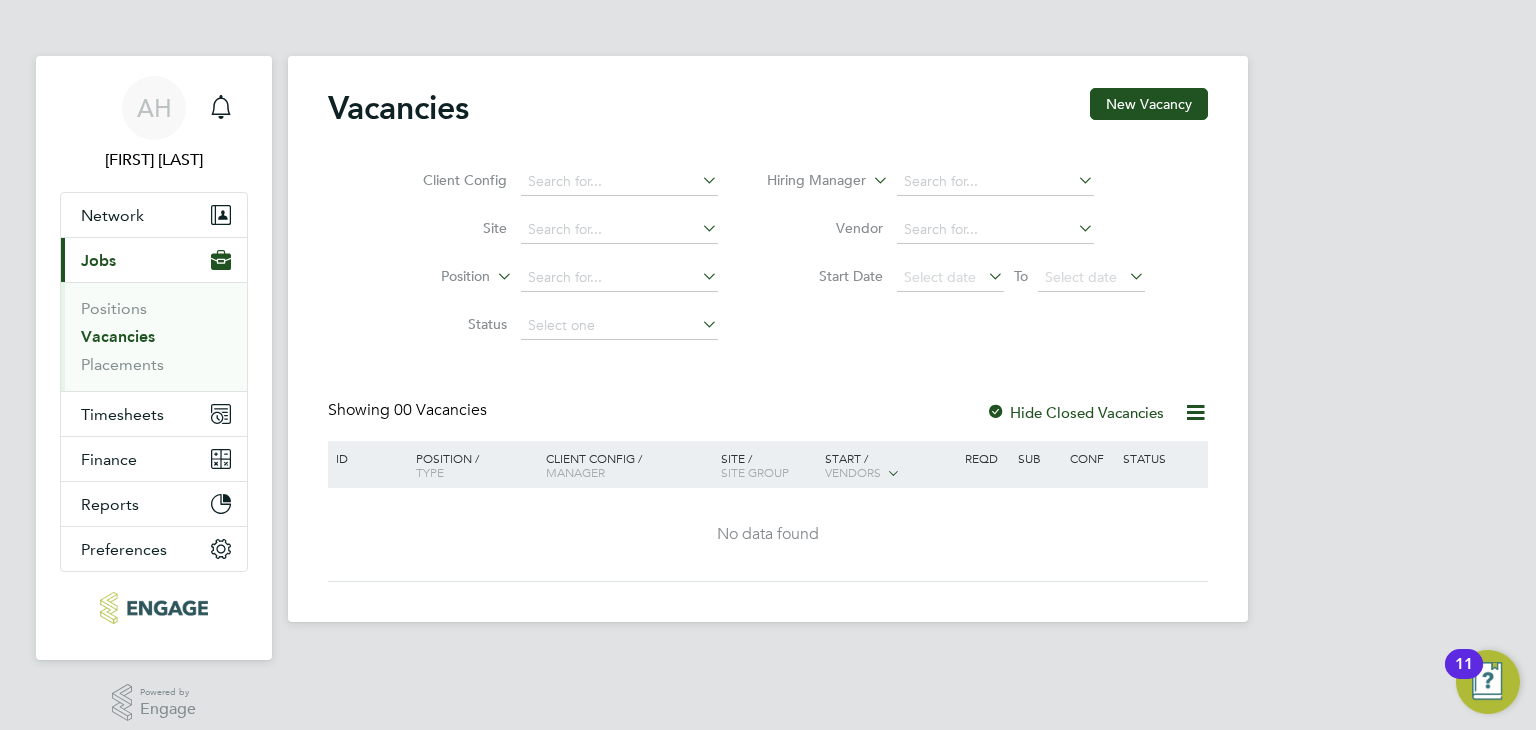 type 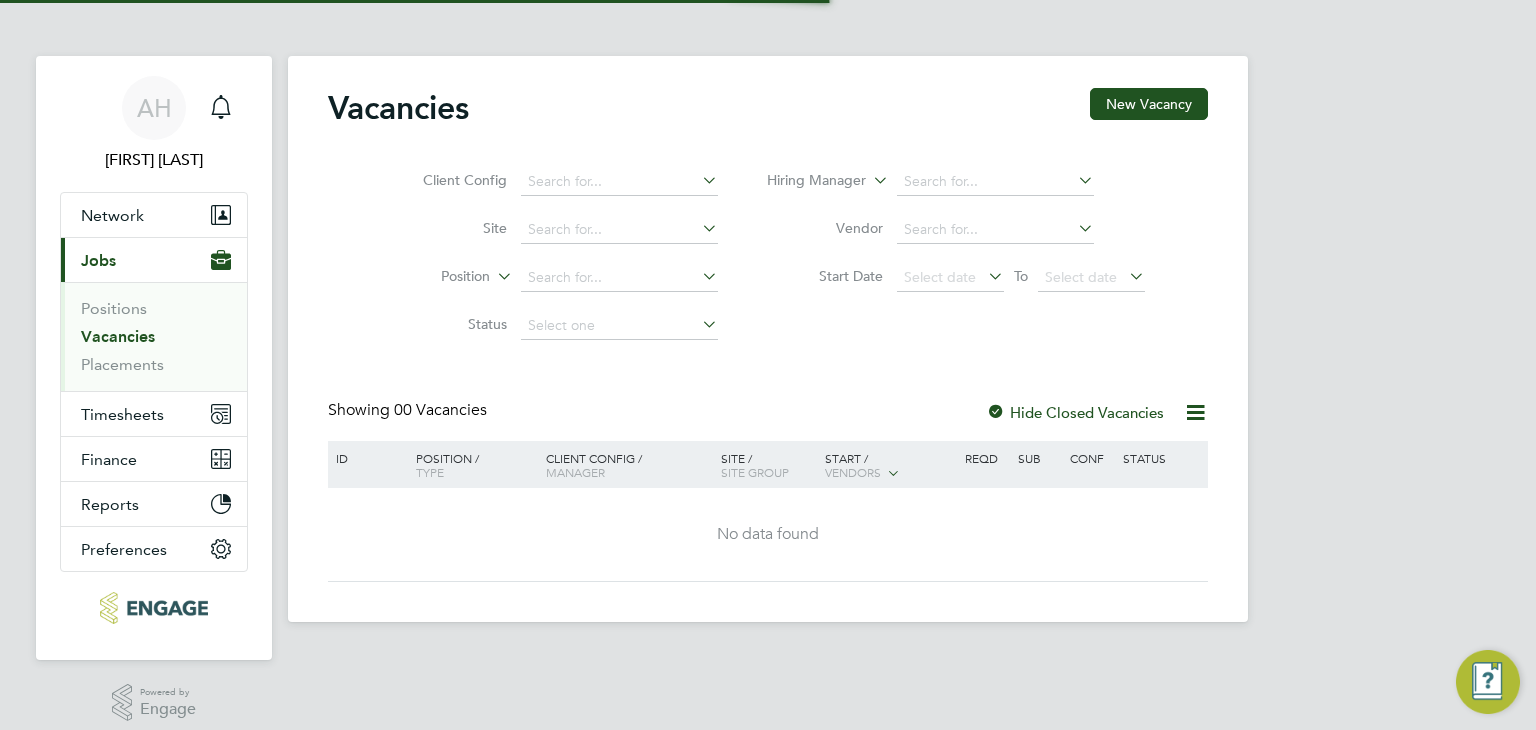 scroll, scrollTop: 0, scrollLeft: 0, axis: both 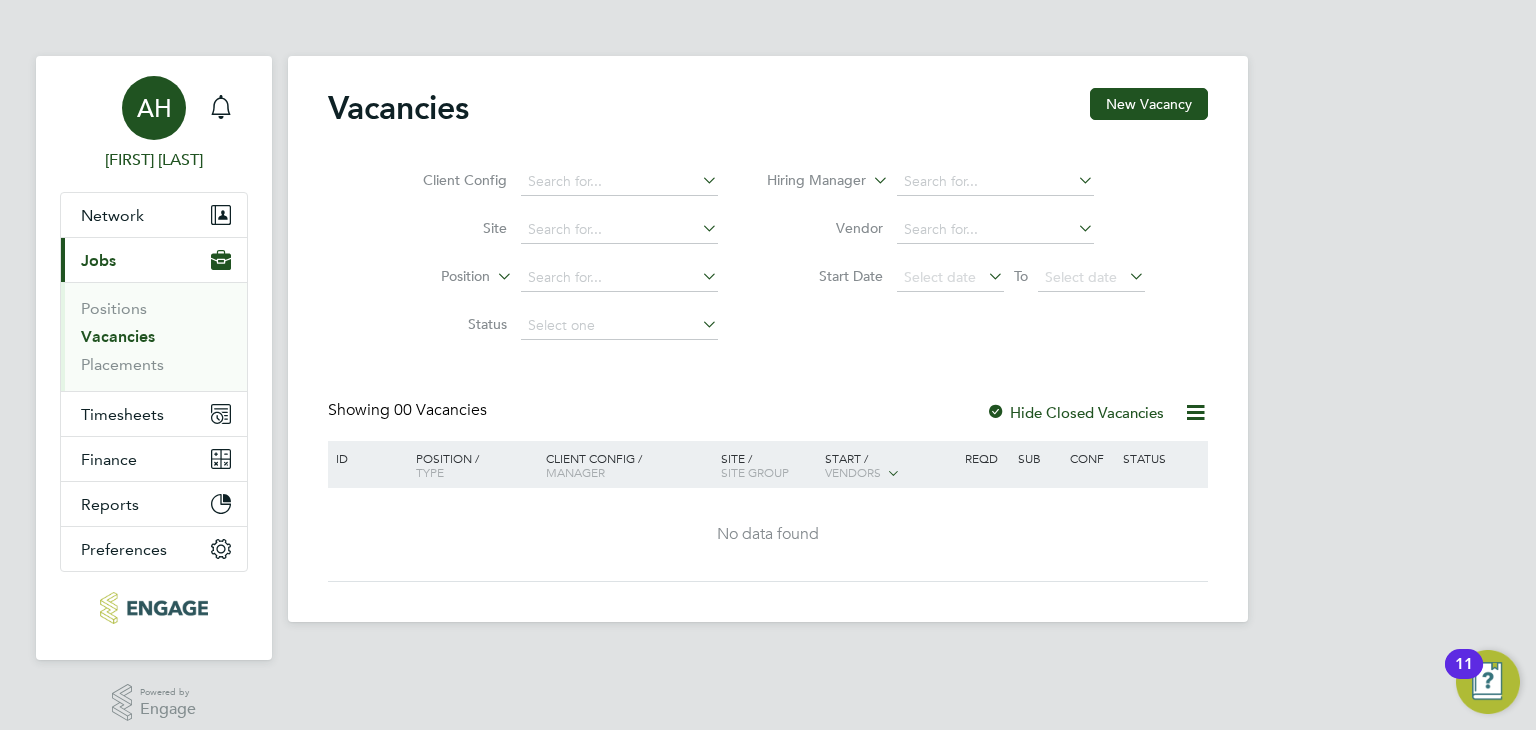 click on "AH" at bounding box center (154, 108) 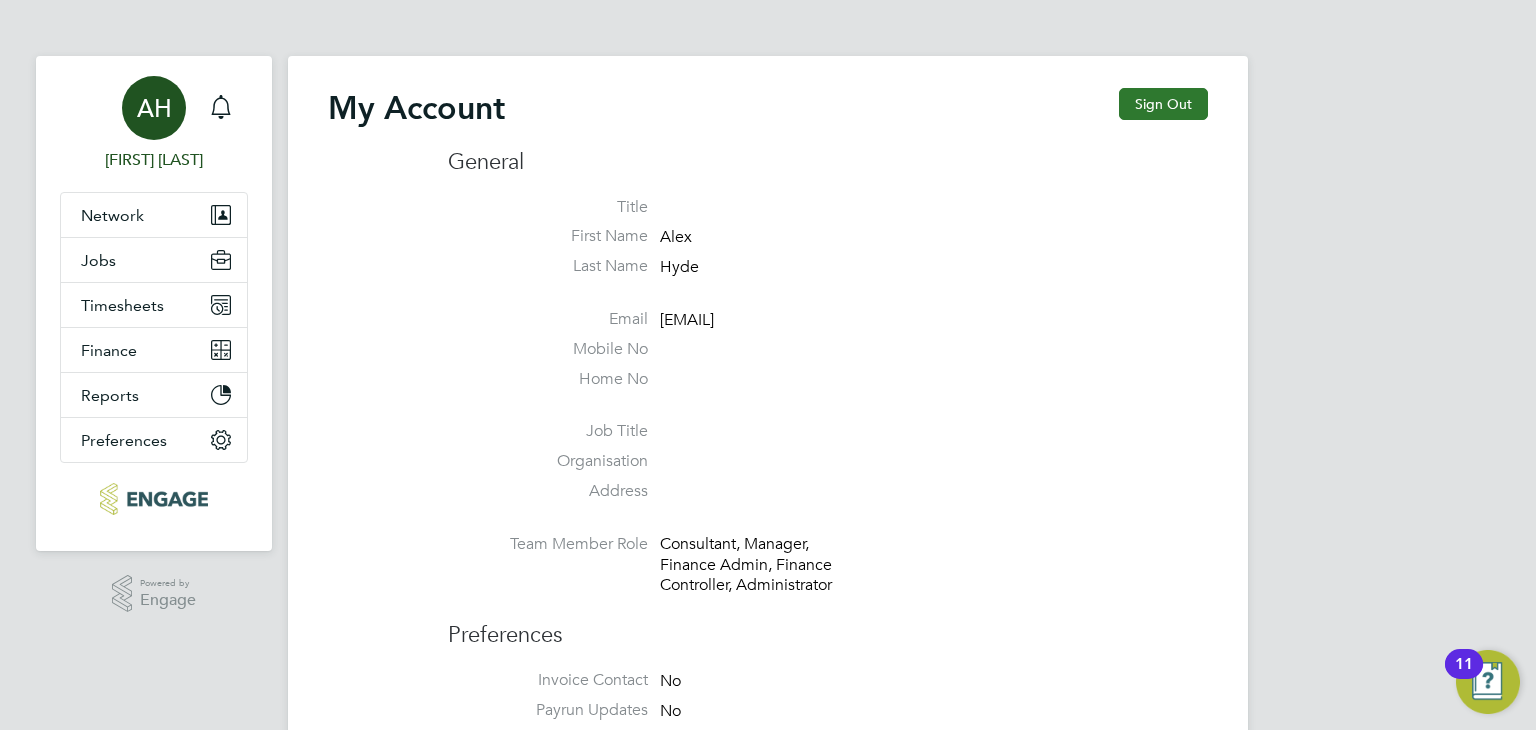 click on "Sign Out" at bounding box center (1163, 104) 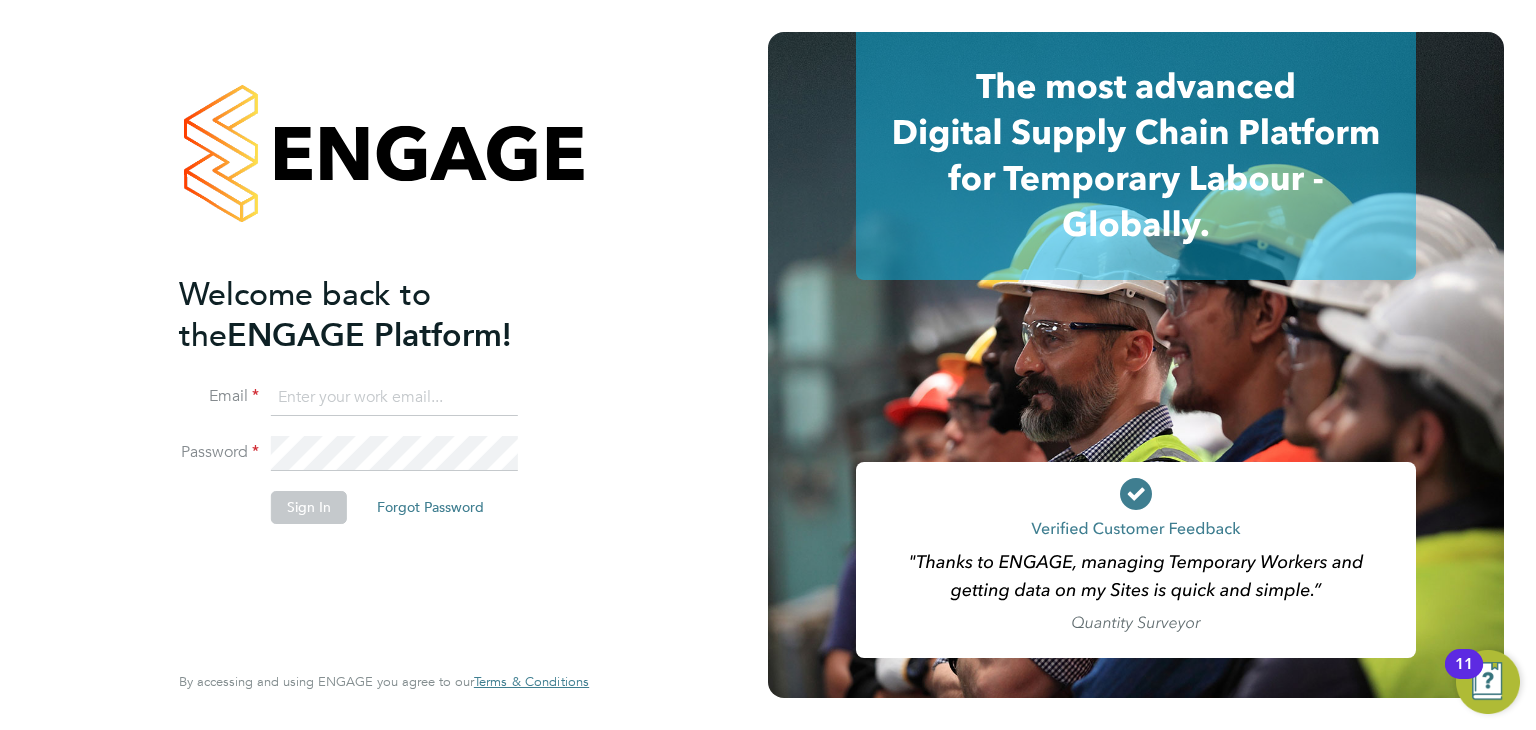 click 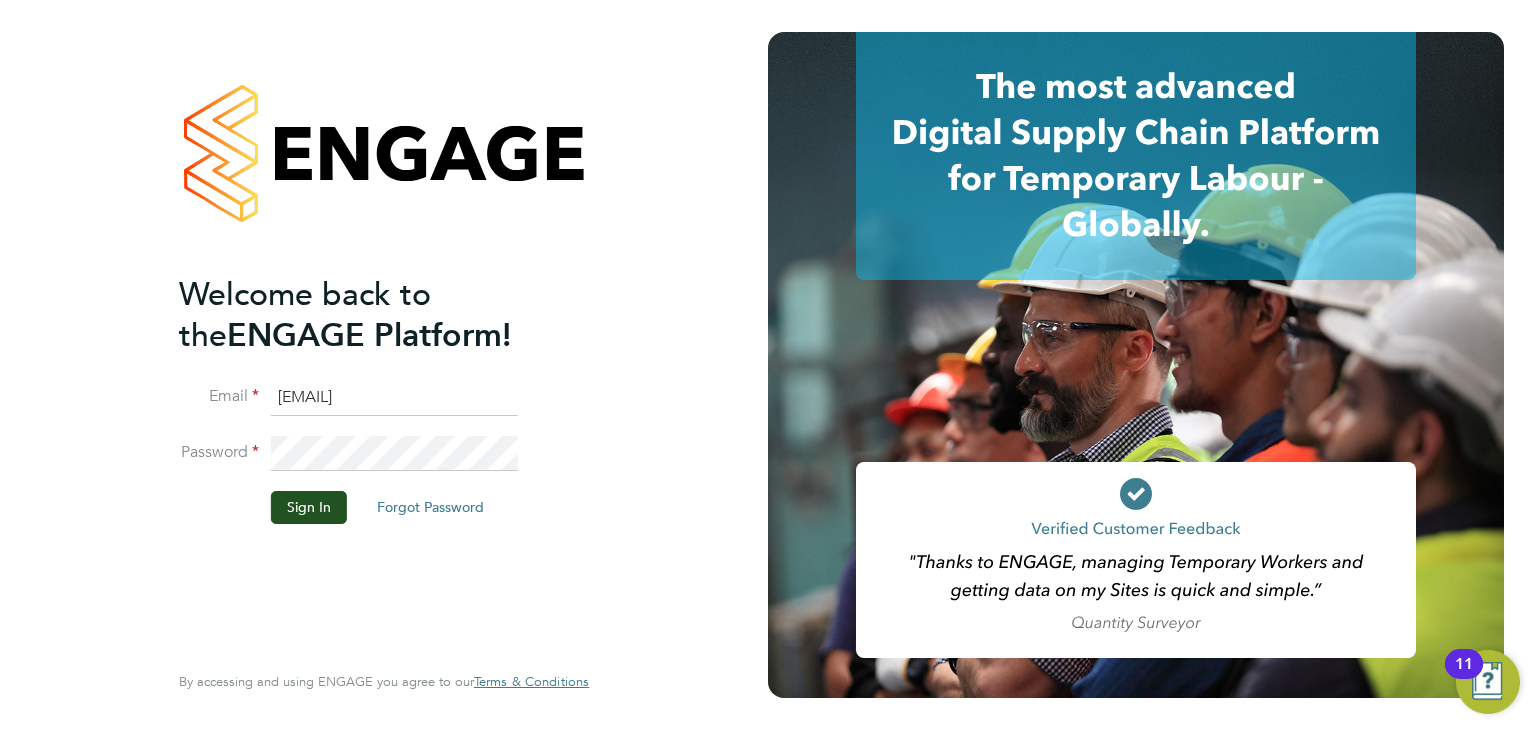 click on "Sign In" 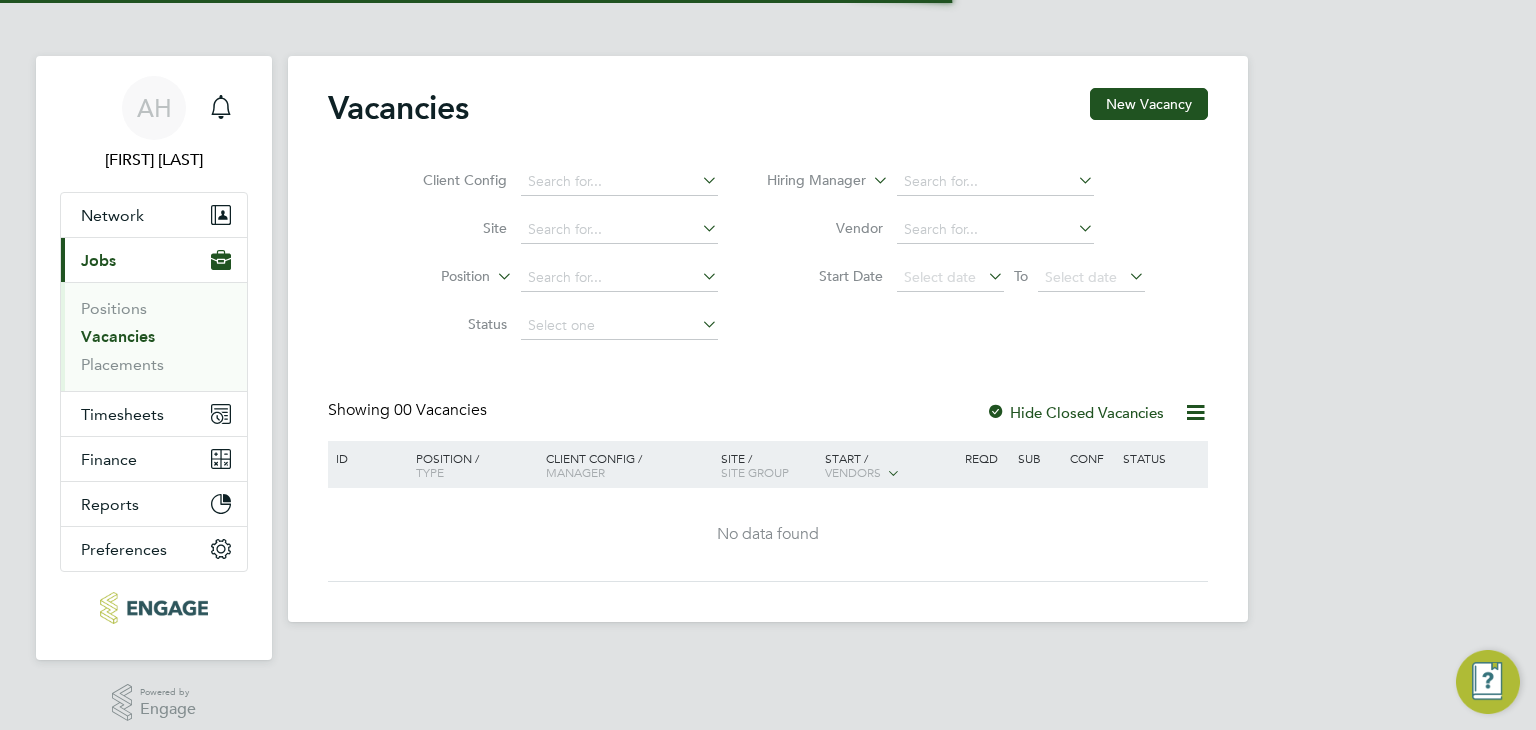 scroll, scrollTop: 0, scrollLeft: 0, axis: both 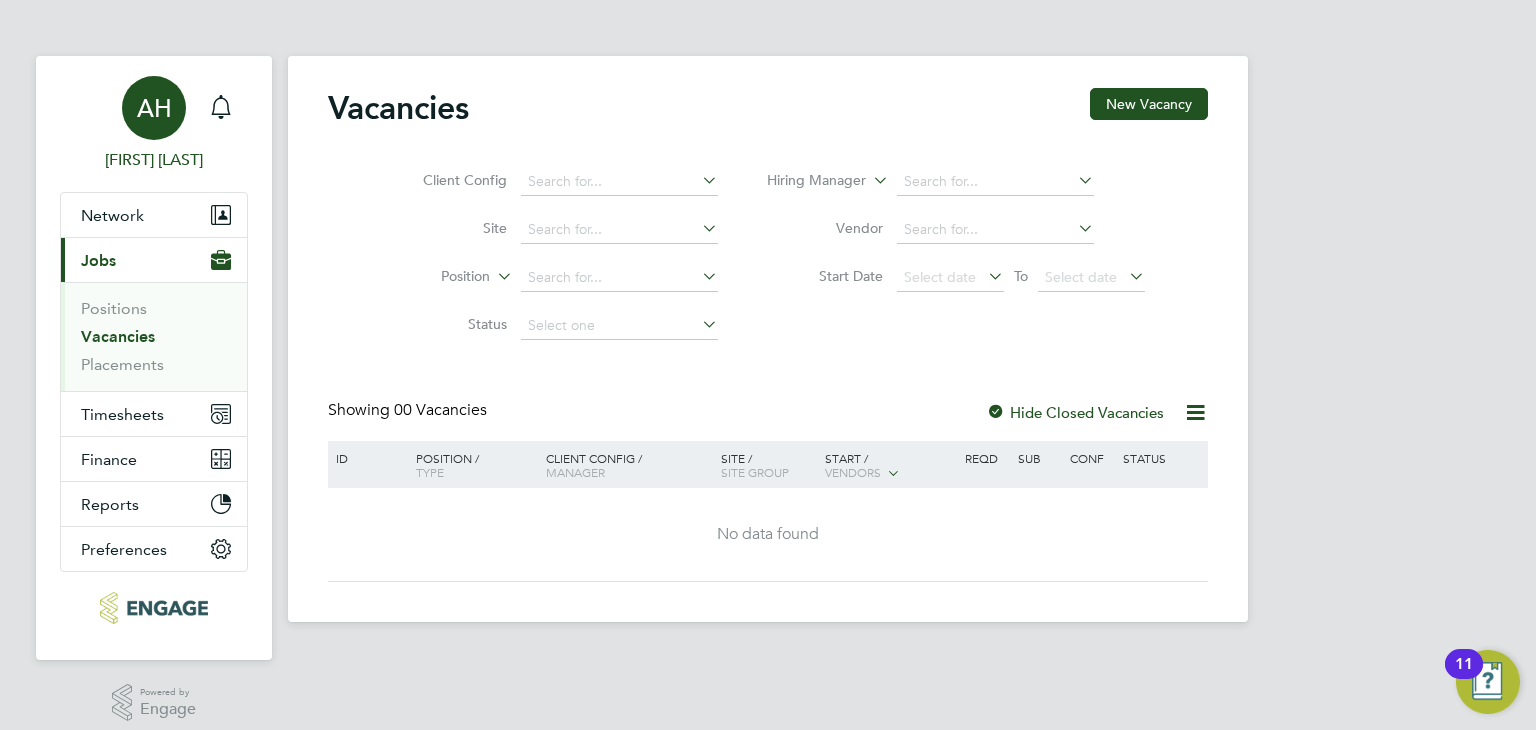 click on "AH" at bounding box center (154, 108) 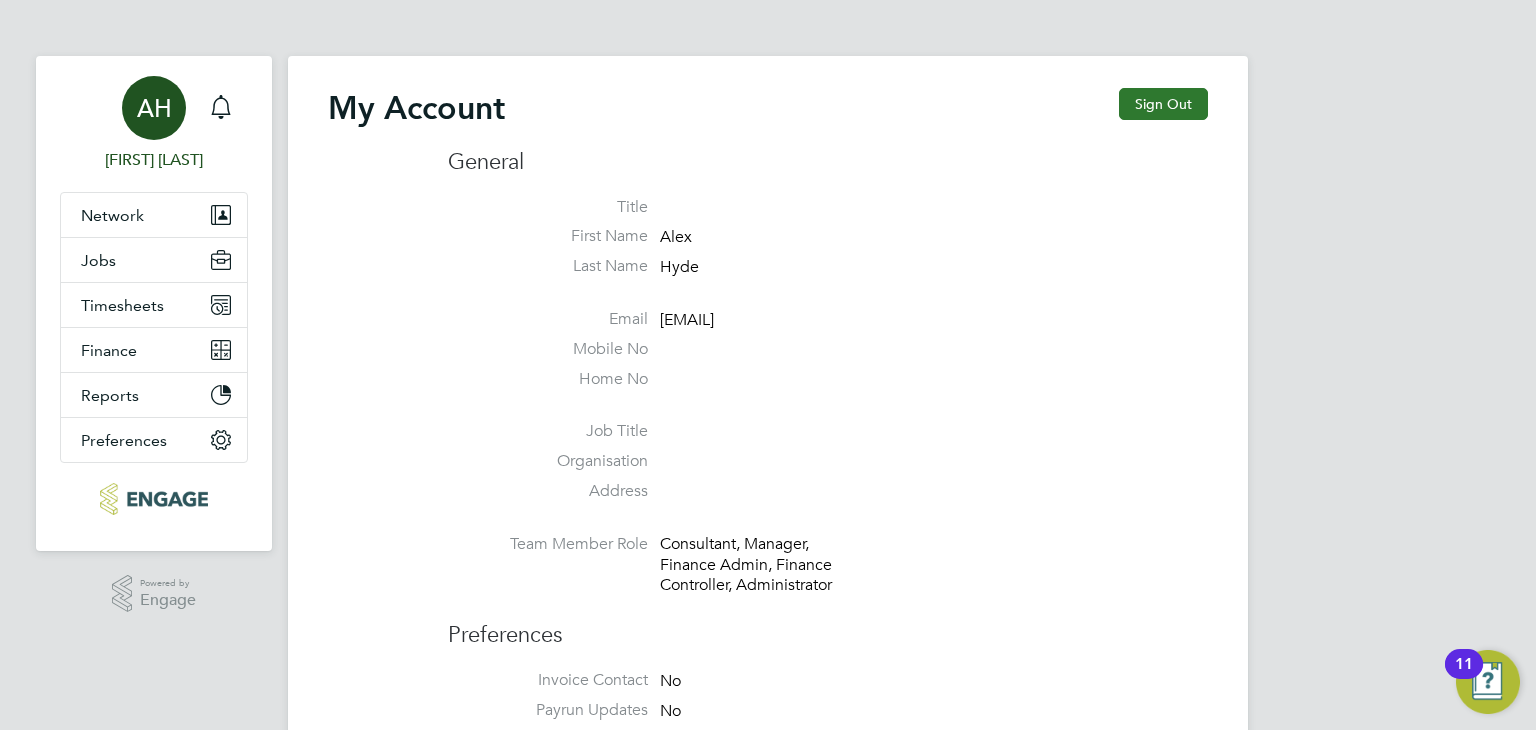 click on "Sign Out" at bounding box center (1163, 104) 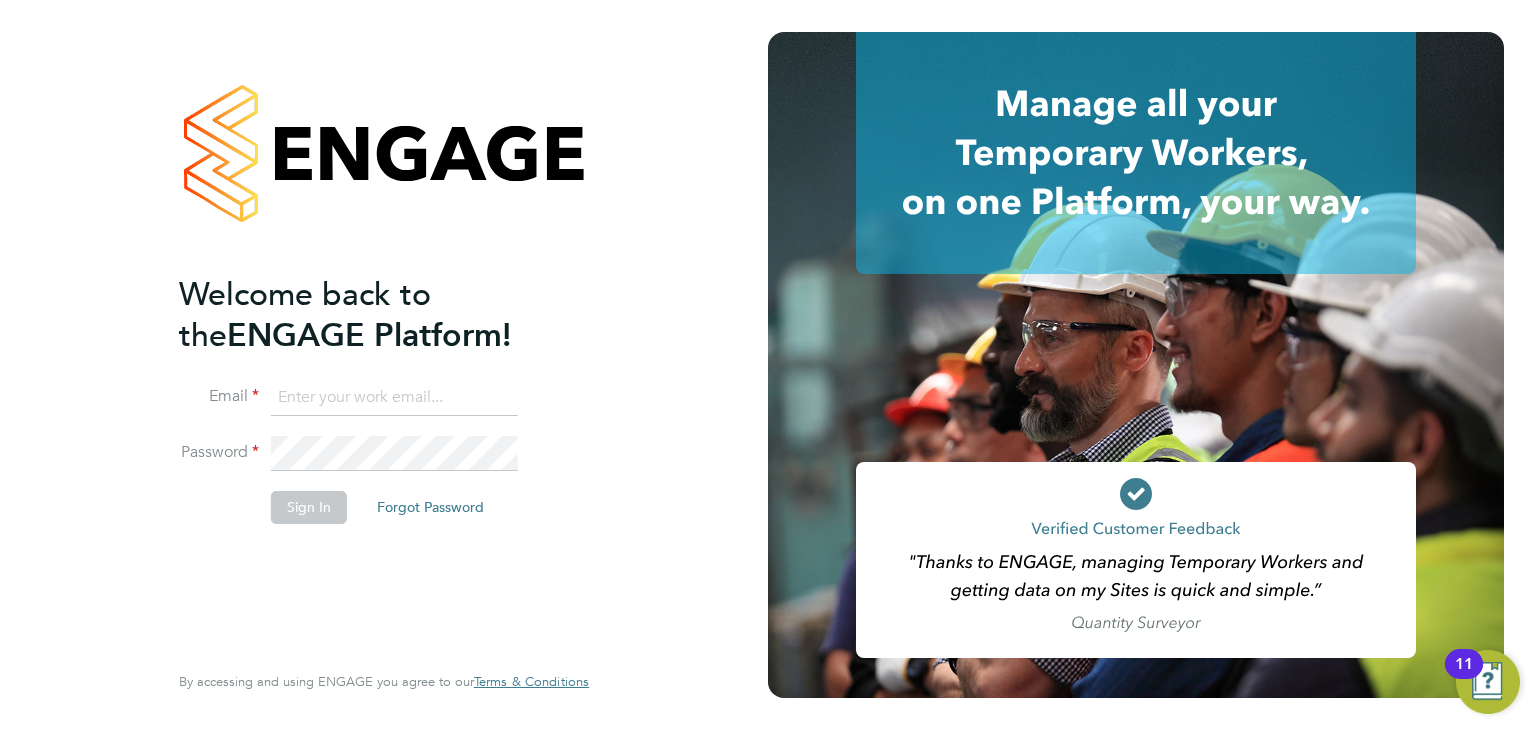 click 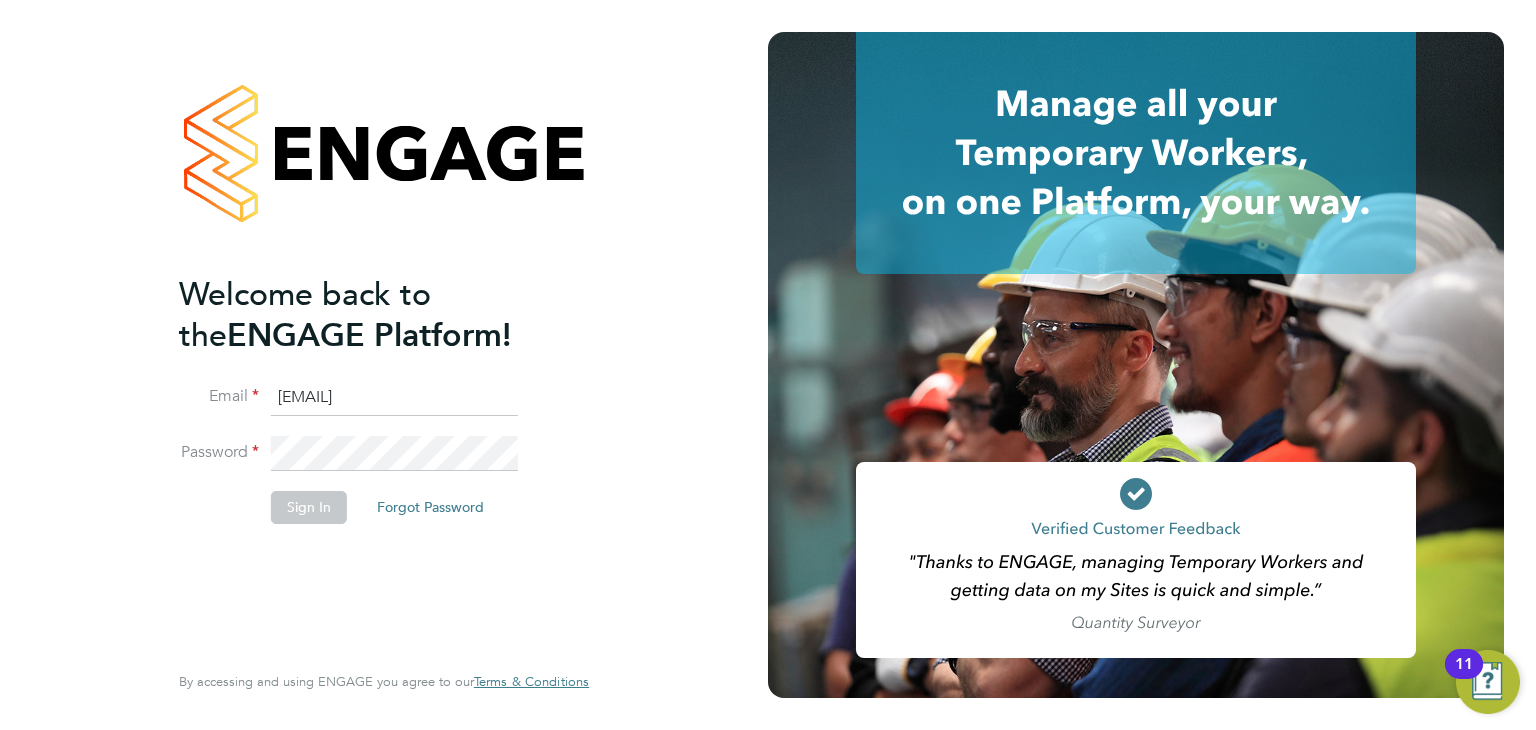 scroll, scrollTop: 0, scrollLeft: 31, axis: horizontal 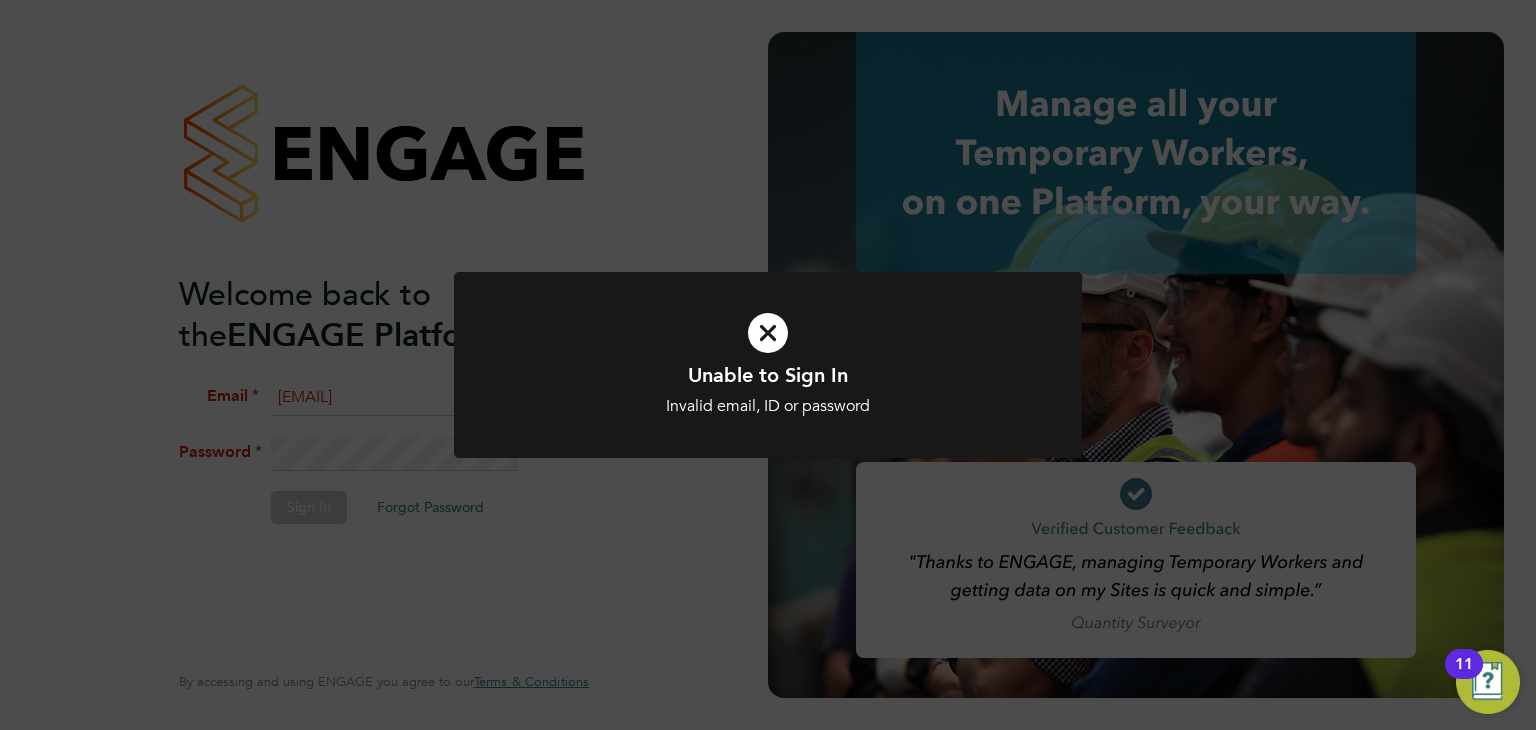 click at bounding box center (768, 333) 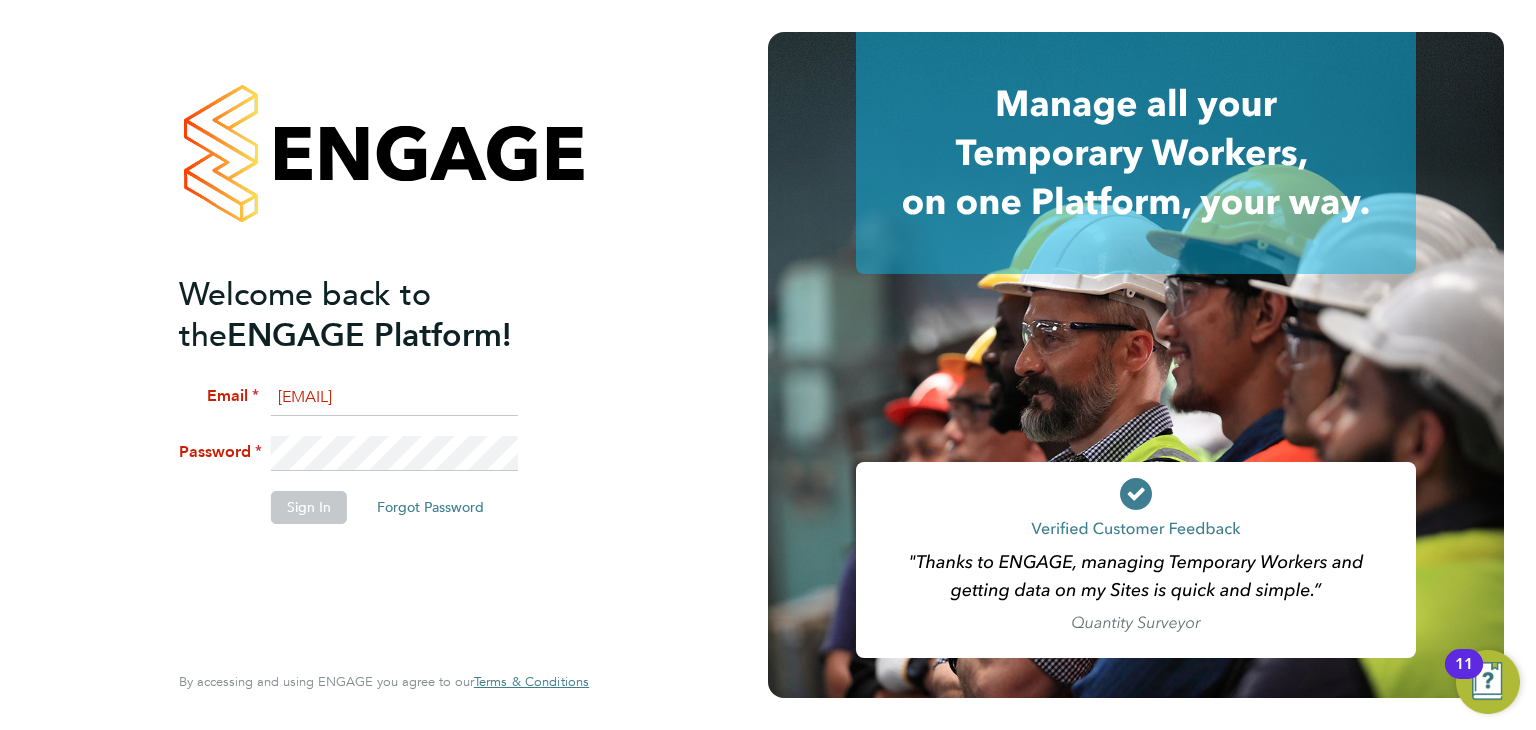click on "Welcome back to the  ENGAGE Platform! Email shaun.perry@conceptresources.co.uk Password Sign In   Forgot Password   Enter your Code Key Your account has Two Factor Authentication enabled, adding an extra layer of security. Please enter your 6 Digit Code Key to access your account. You created this code using an Authenticator app. Code Key   Verify Account   Cancel Forgot your password? Enter the email you used to register with ENGAGE, and we'll send you instructions on how to reset your password. If you don't receive an email within a few minutes, please check your spam folder or try again. Email Send Reset Link   Cancel Thank you! If you have an account with us, we'll send you an email shortly containing password reset instructions. Back to Sign In  By accessing and using ENGAGE you agree to our   Terms & Conditions  Unable to Sign In Invalid email, ID or password Cancel Okay Unable to sign in Sorry, we are having problems connecting to our services. Unable to Verify Account Password not retrieved" 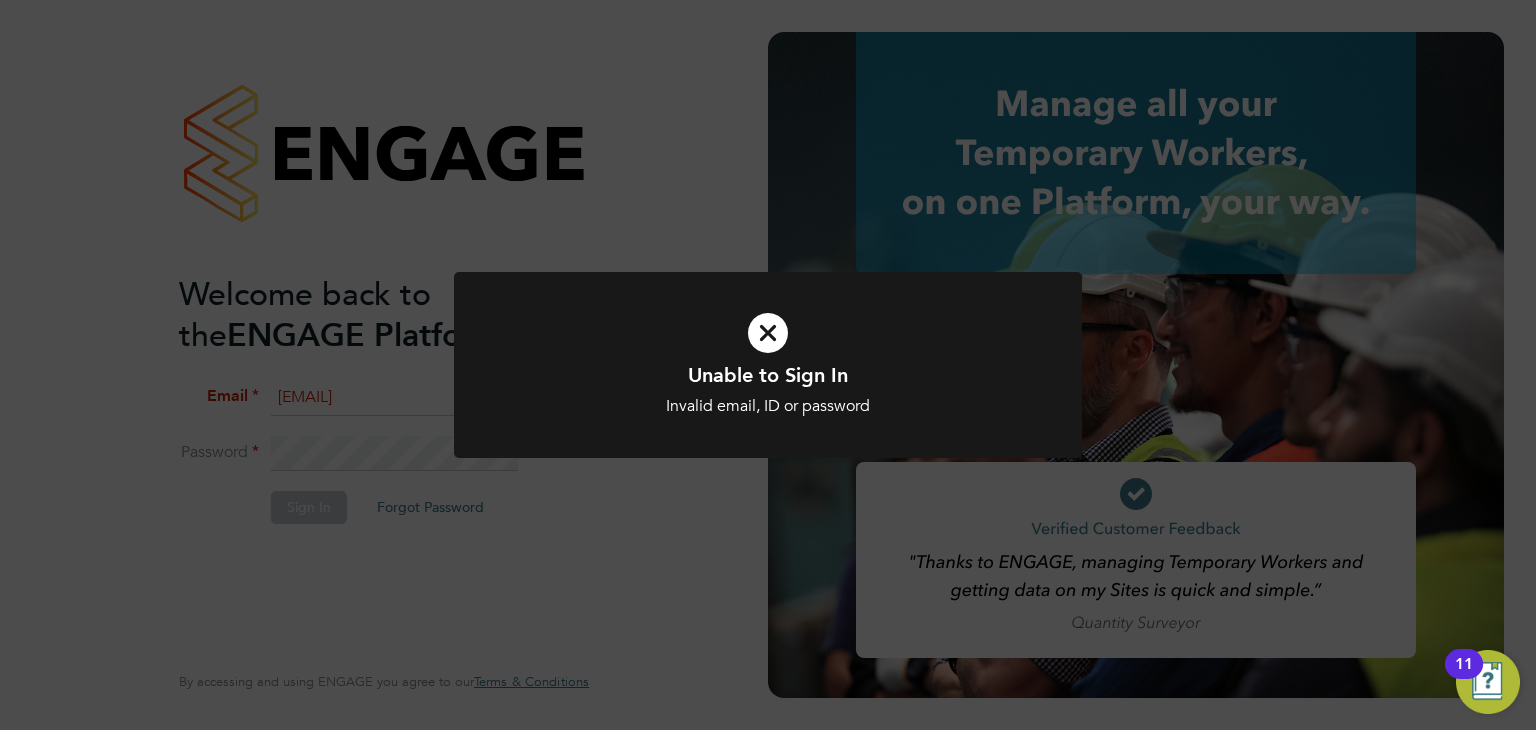 click at bounding box center (768, 333) 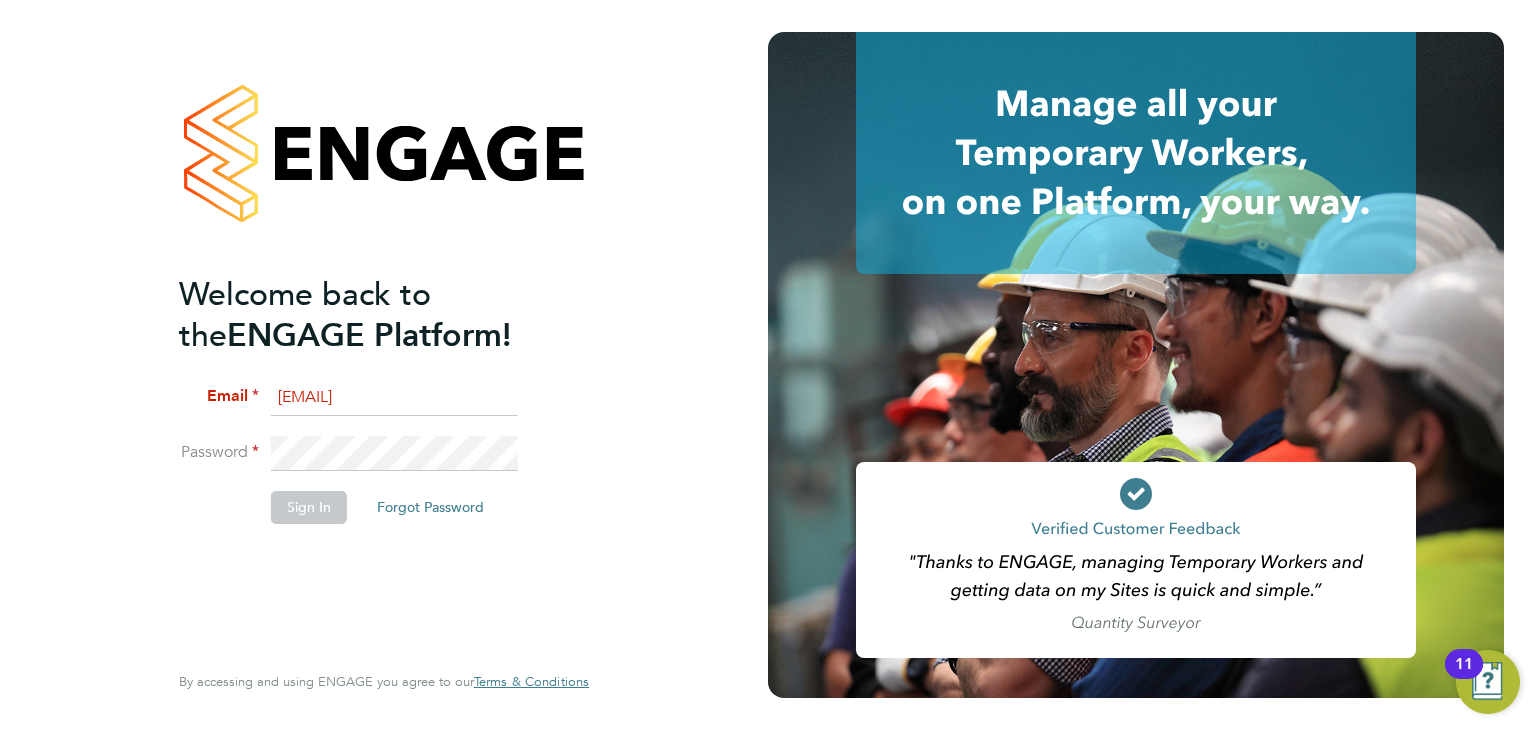 scroll, scrollTop: 0, scrollLeft: 31, axis: horizontal 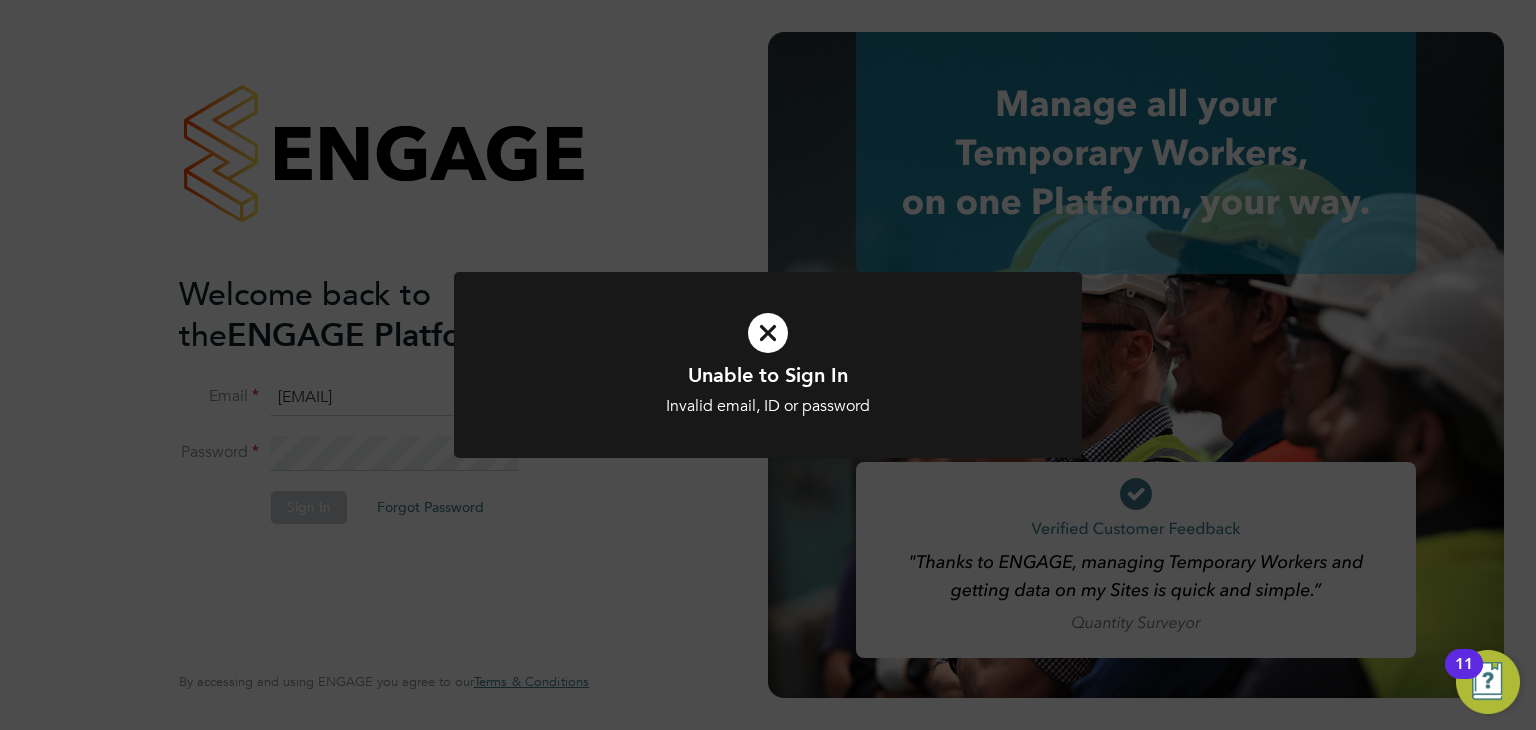 click at bounding box center (768, 333) 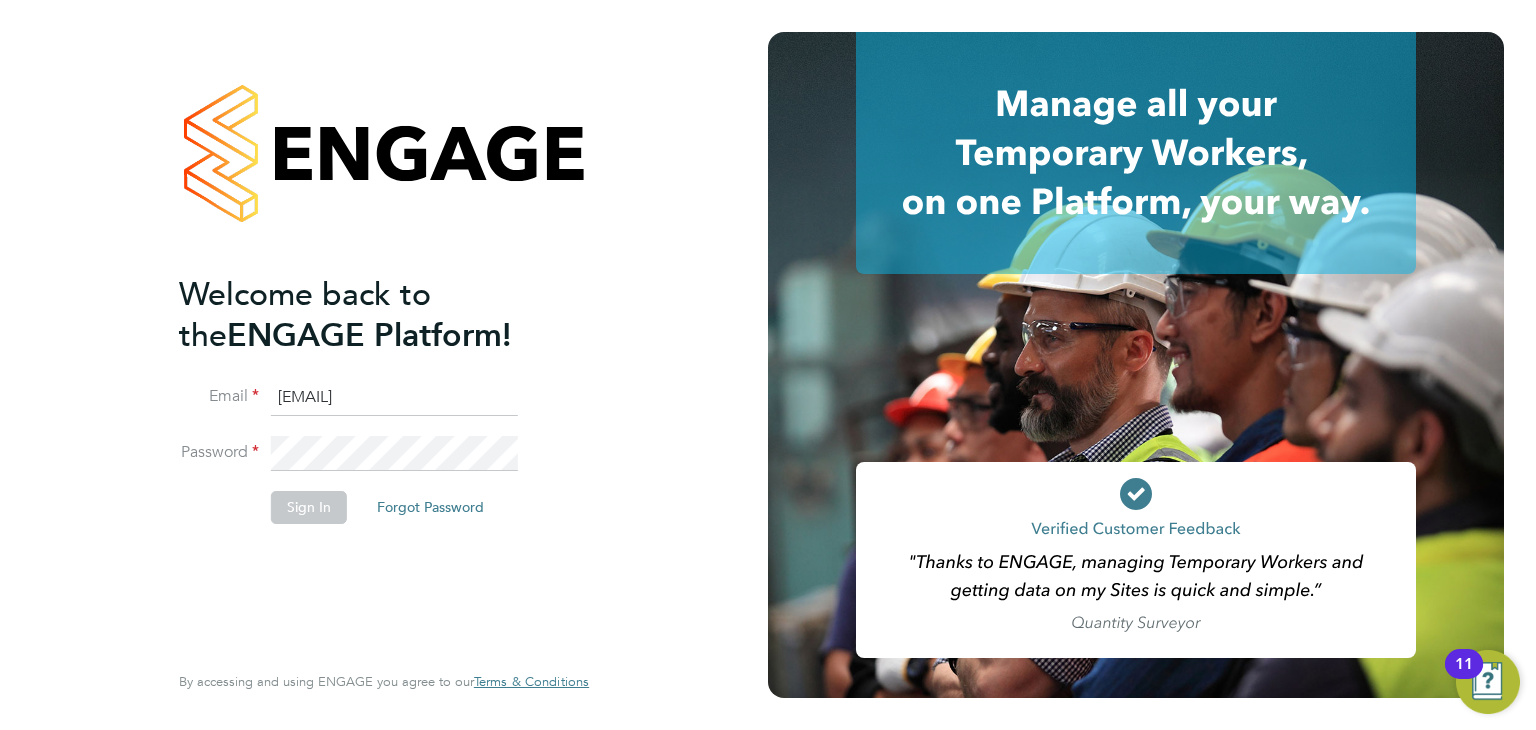 drag, startPoint x: 312, startPoint y: 396, endPoint x: 234, endPoint y: 385, distance: 78.77182 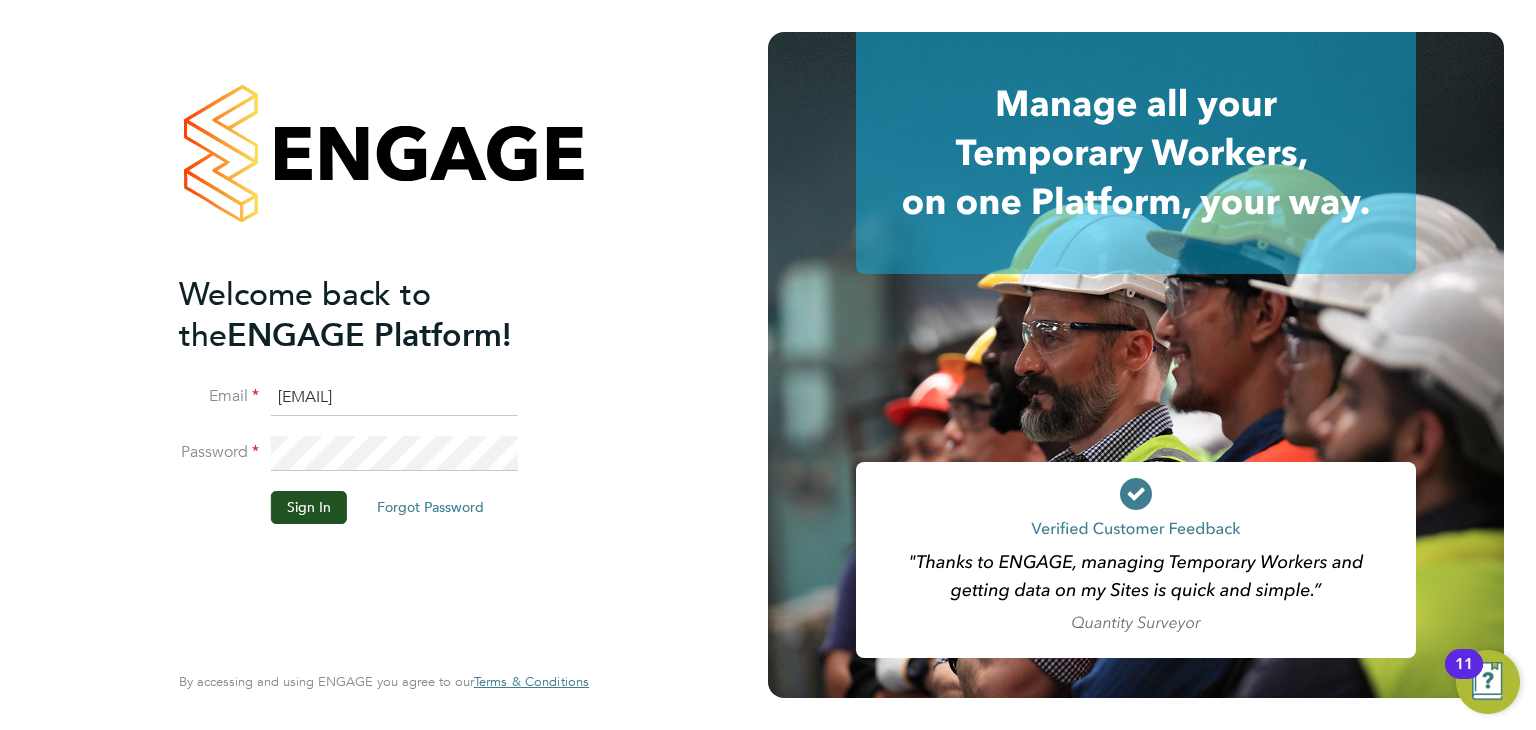 type on "philip.tedstone@conceptresources.co.uk" 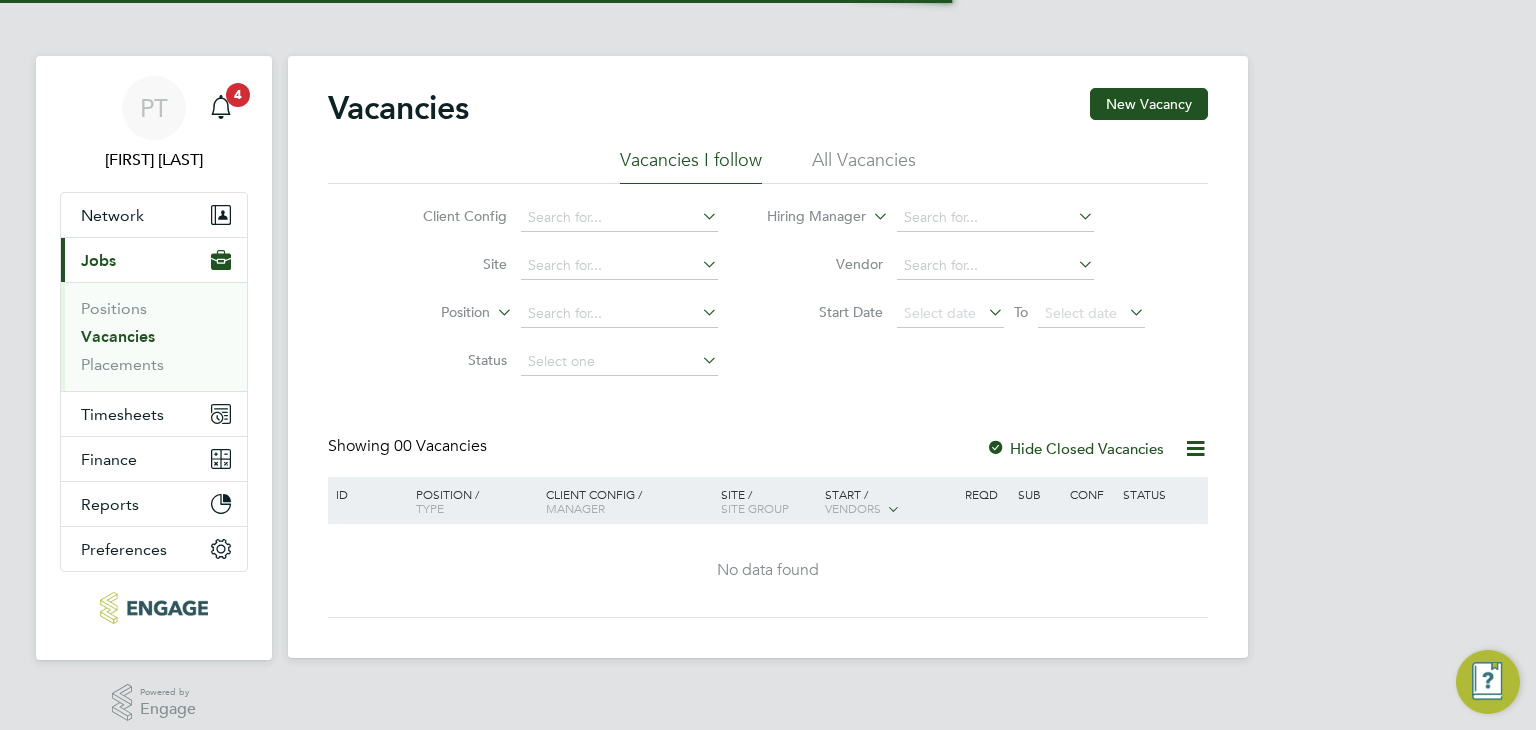 scroll, scrollTop: 0, scrollLeft: 0, axis: both 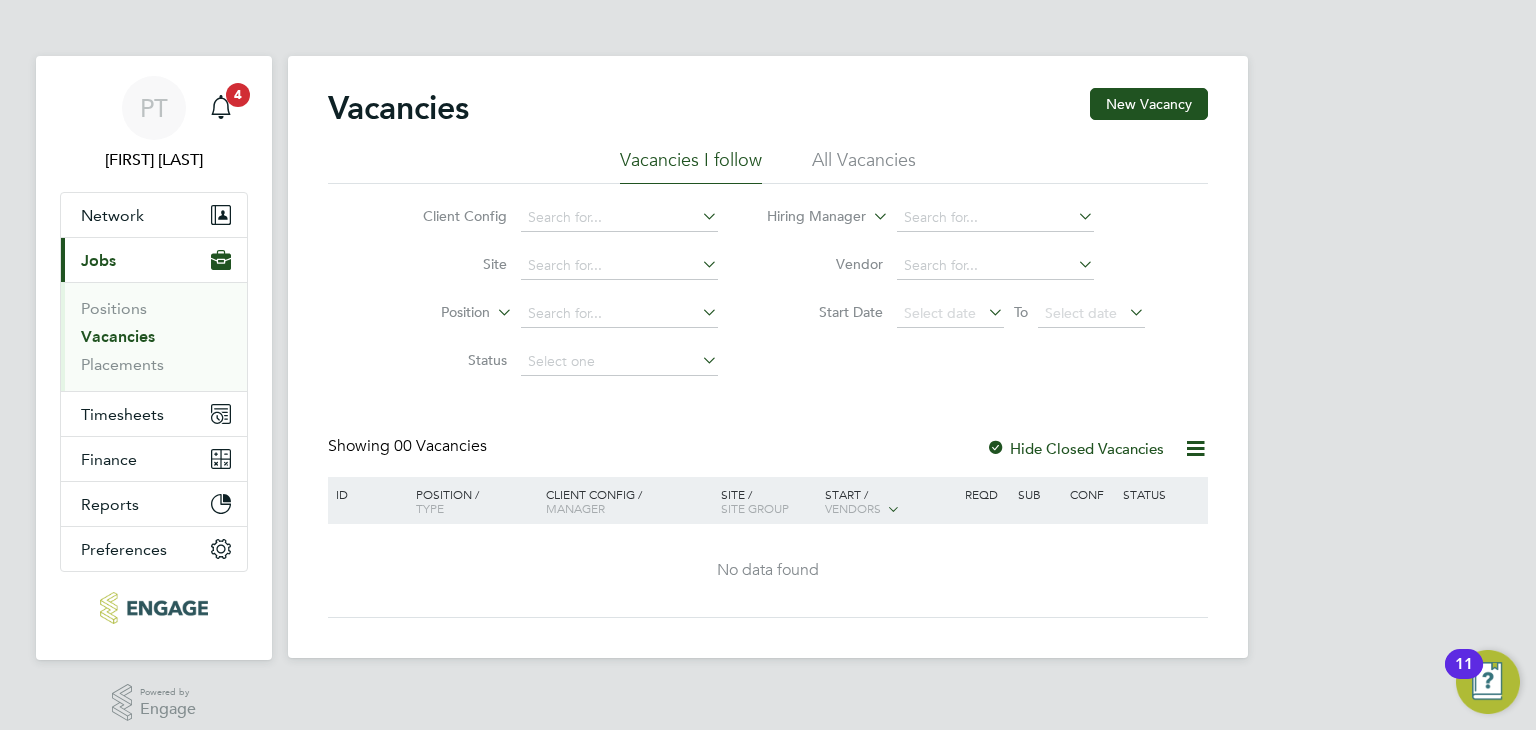 click on "All Vacancies" 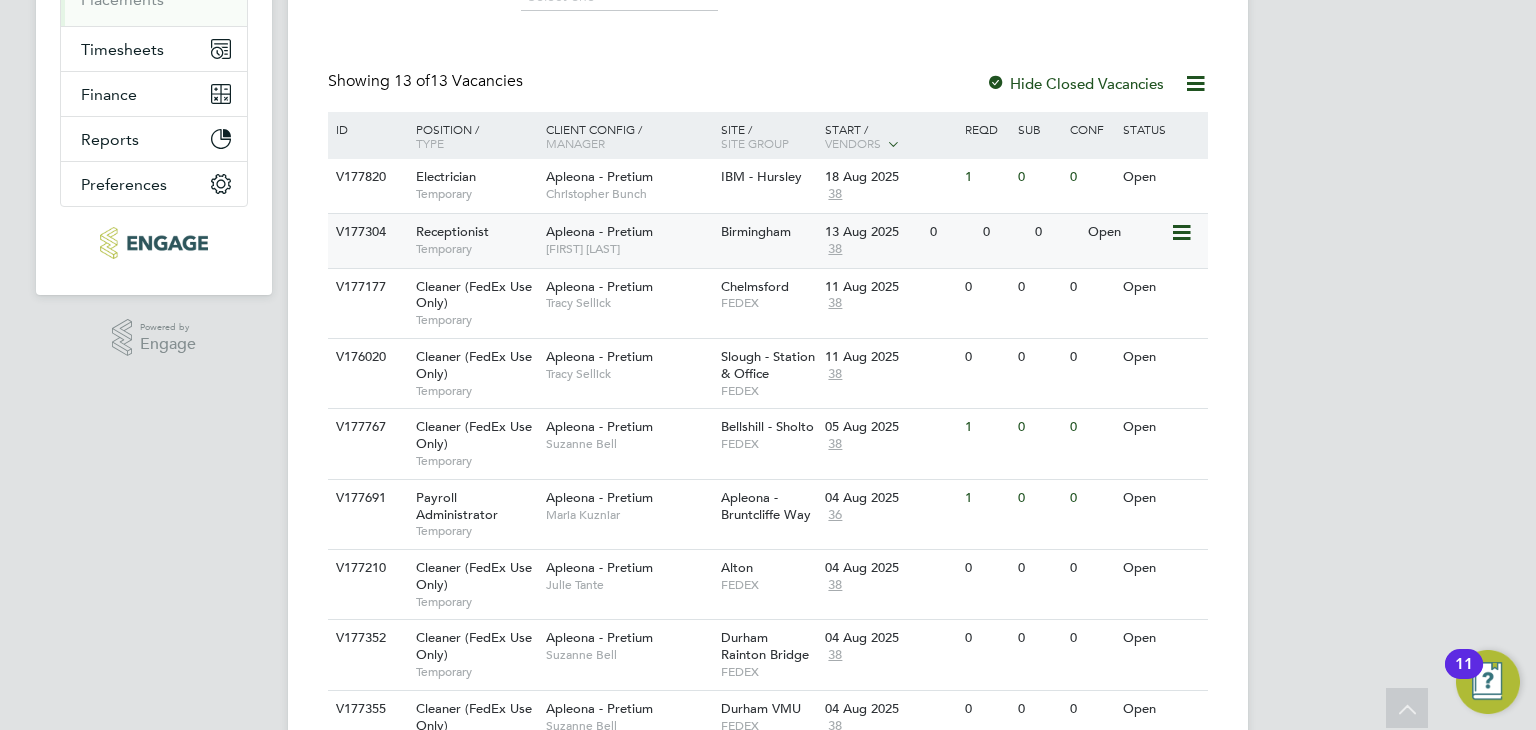 scroll, scrollTop: 400, scrollLeft: 0, axis: vertical 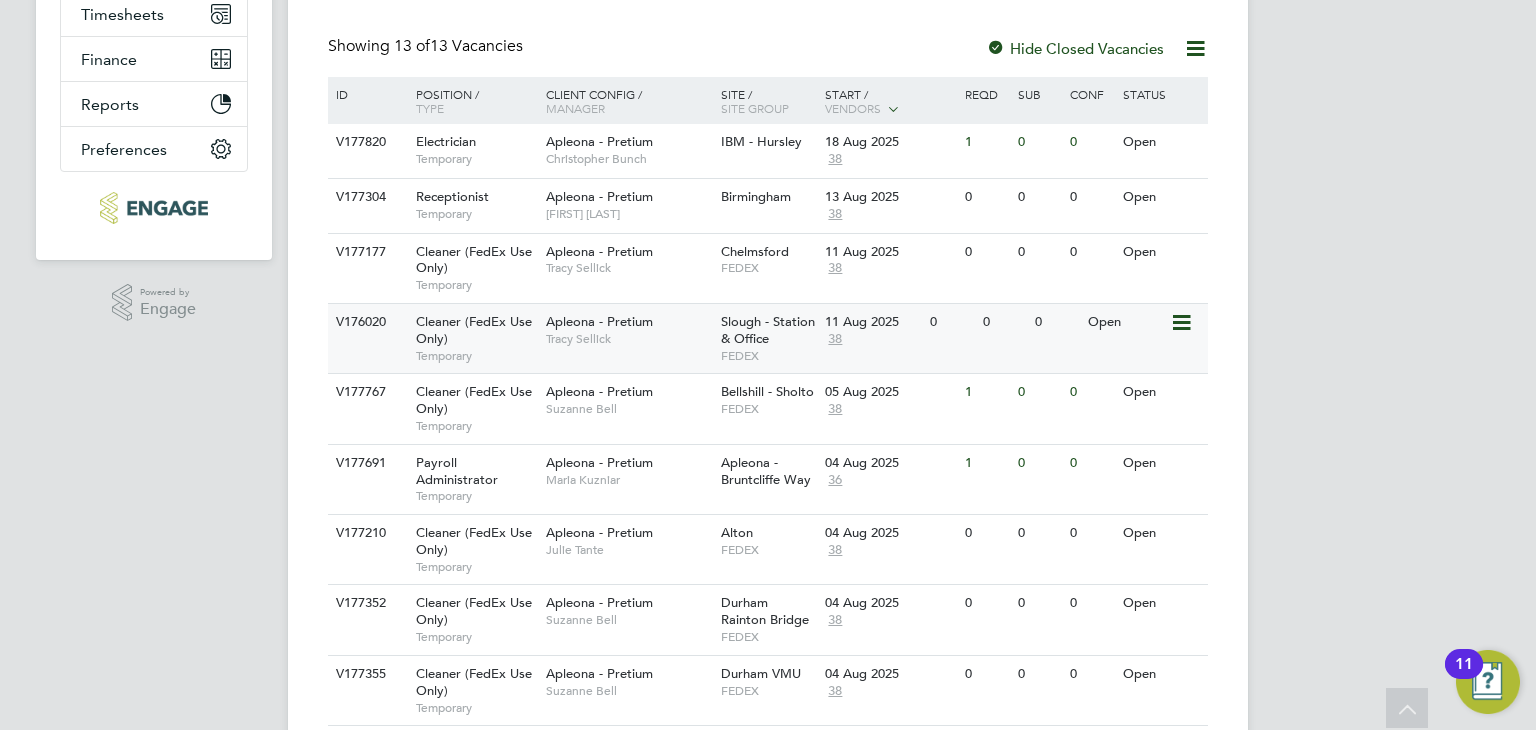 click on "Apleona - Pretium   Tracy Sellick" 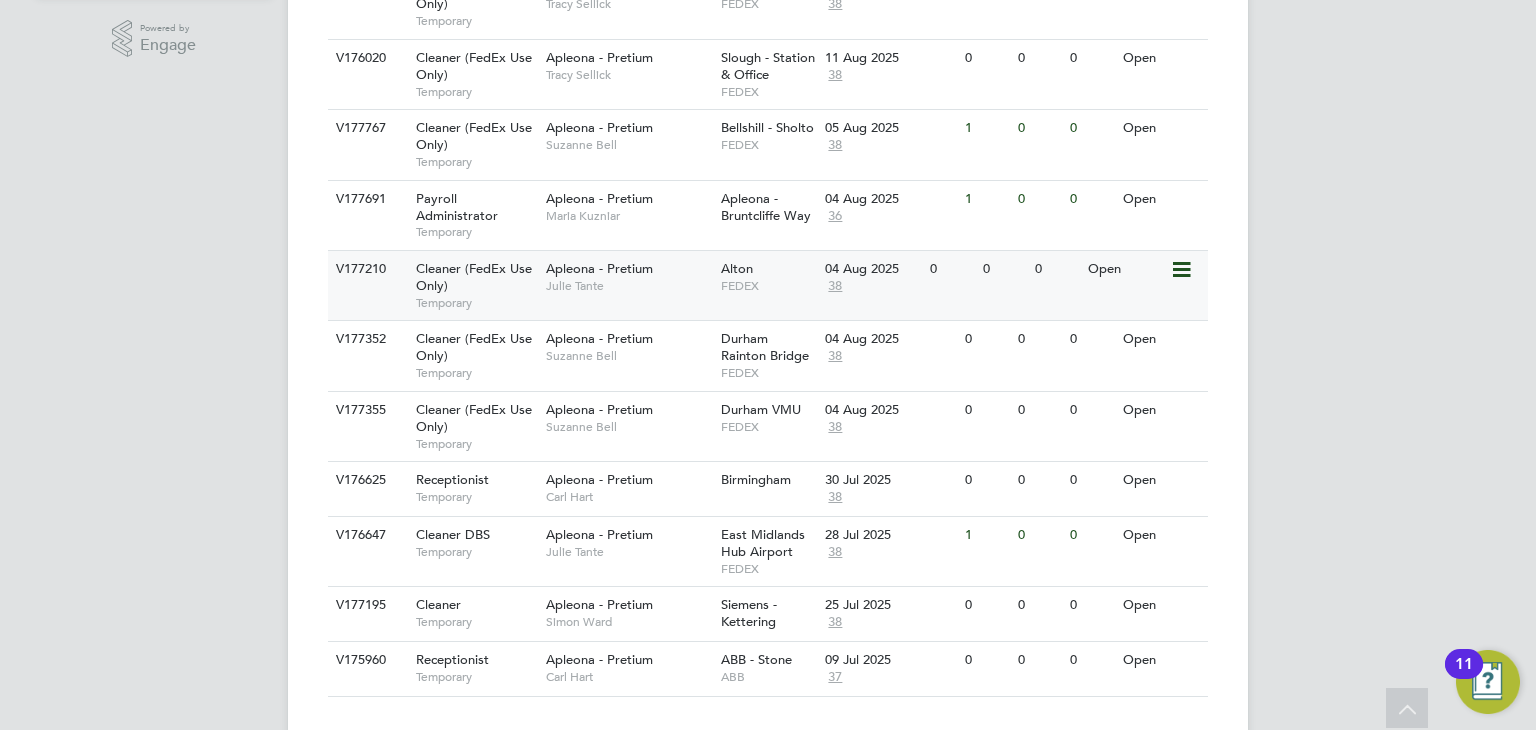 scroll, scrollTop: 700, scrollLeft: 0, axis: vertical 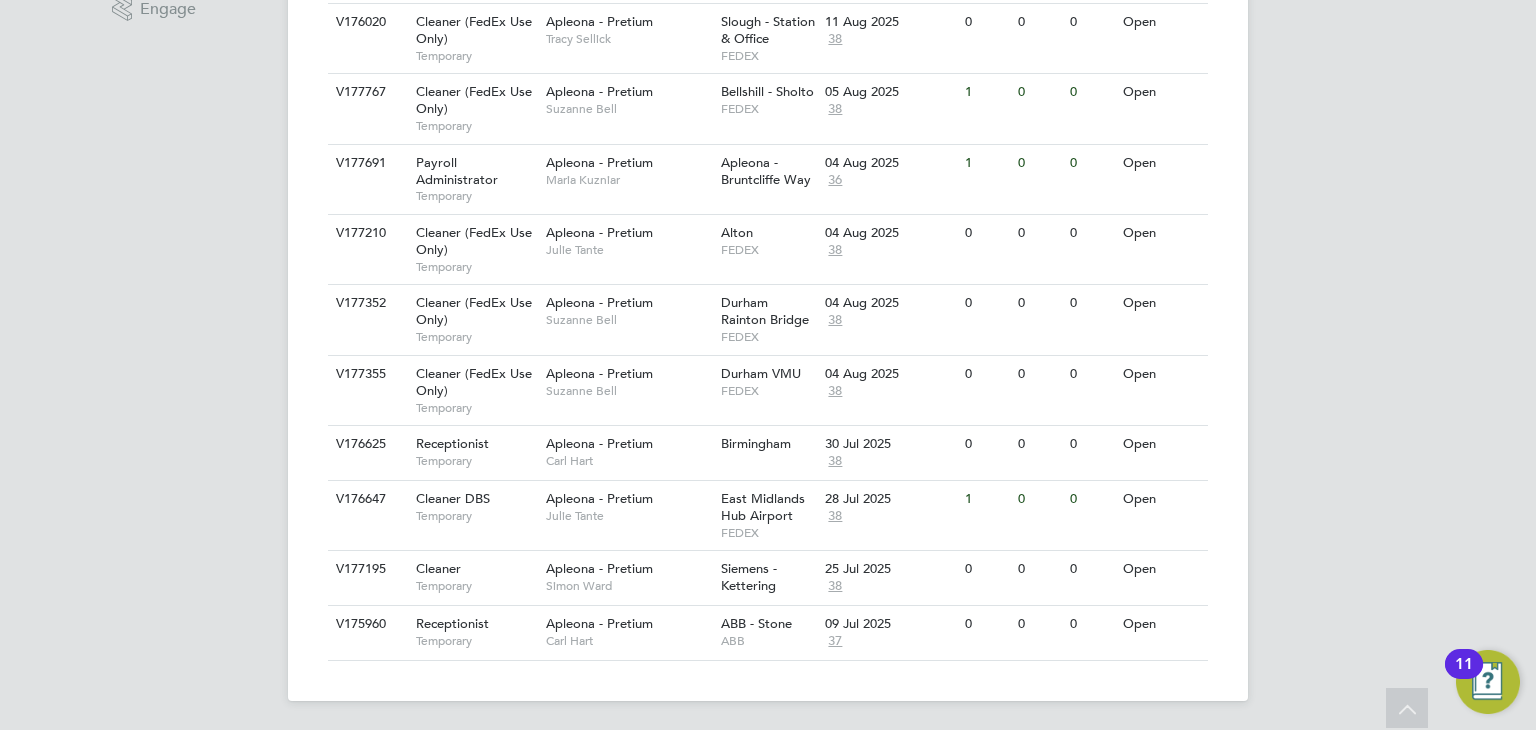 click on "PT   Philip Tedstone   Notifications
4   Applications:   Network
Team Members   Businesses   Sites   Workers   Contacts   Current page:   Jobs
Positions   Vacancies   Placements   Timesheets
Timesheets   Expenses   Finance
Invoices & Credit Notes   Statements   Payments   Reports
Margin Report   CIS Reports   Report Downloads   Preferences
My Business   Doc. Requirements   VMS Configurations   Notifications   Activity Logs
.st0{fill:#C0C1C2;}
Powered by Engage Vacancies New Vacancy Vacancies I follow All Vacancies Client Config     Site     Position     Status   Hiring Manager     Vendor   Start Date
Select date
To
Select date
Showing   13 of  13 Vacancies Hide Closed Vacancies ID  Position / Type   Manager" at bounding box center (768, 16) 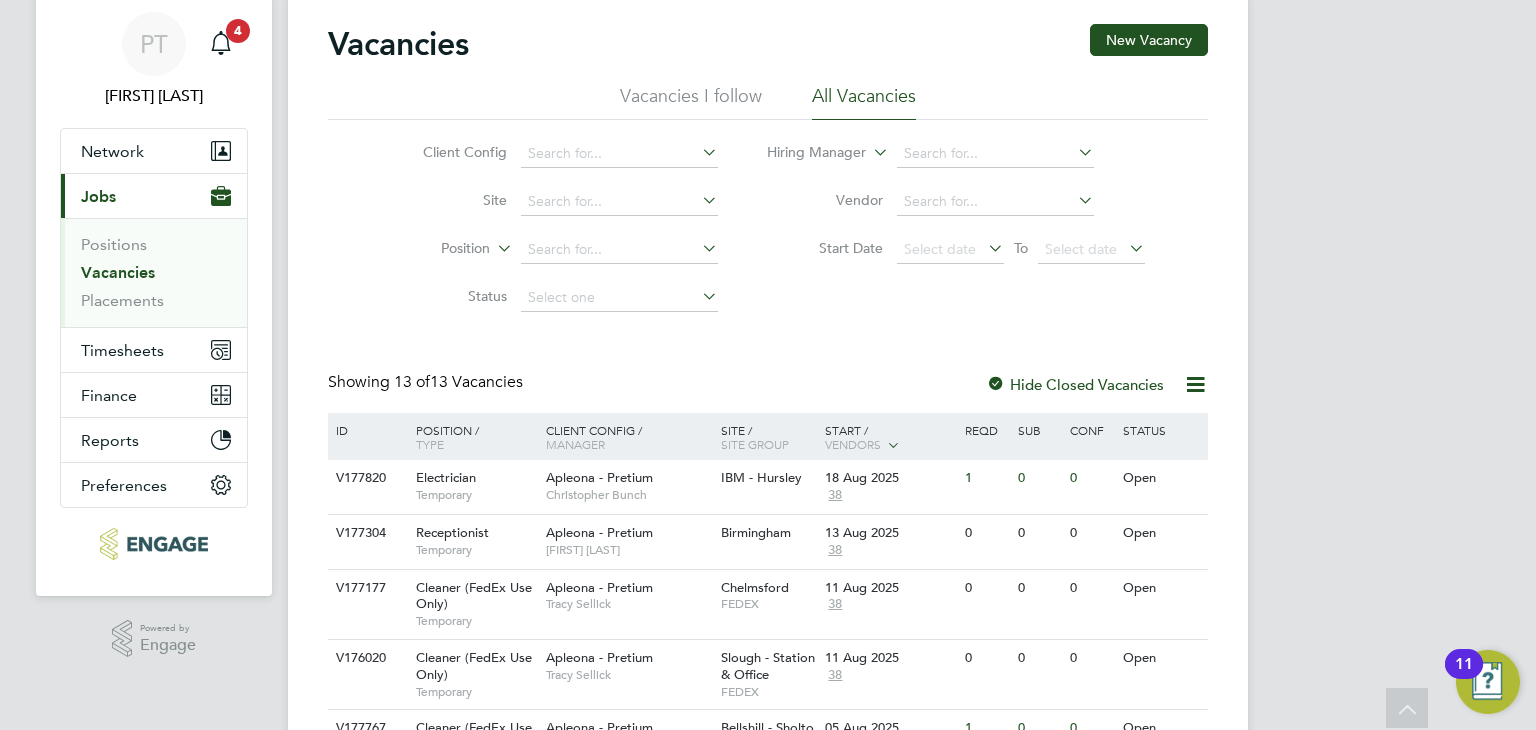 scroll, scrollTop: 0, scrollLeft: 0, axis: both 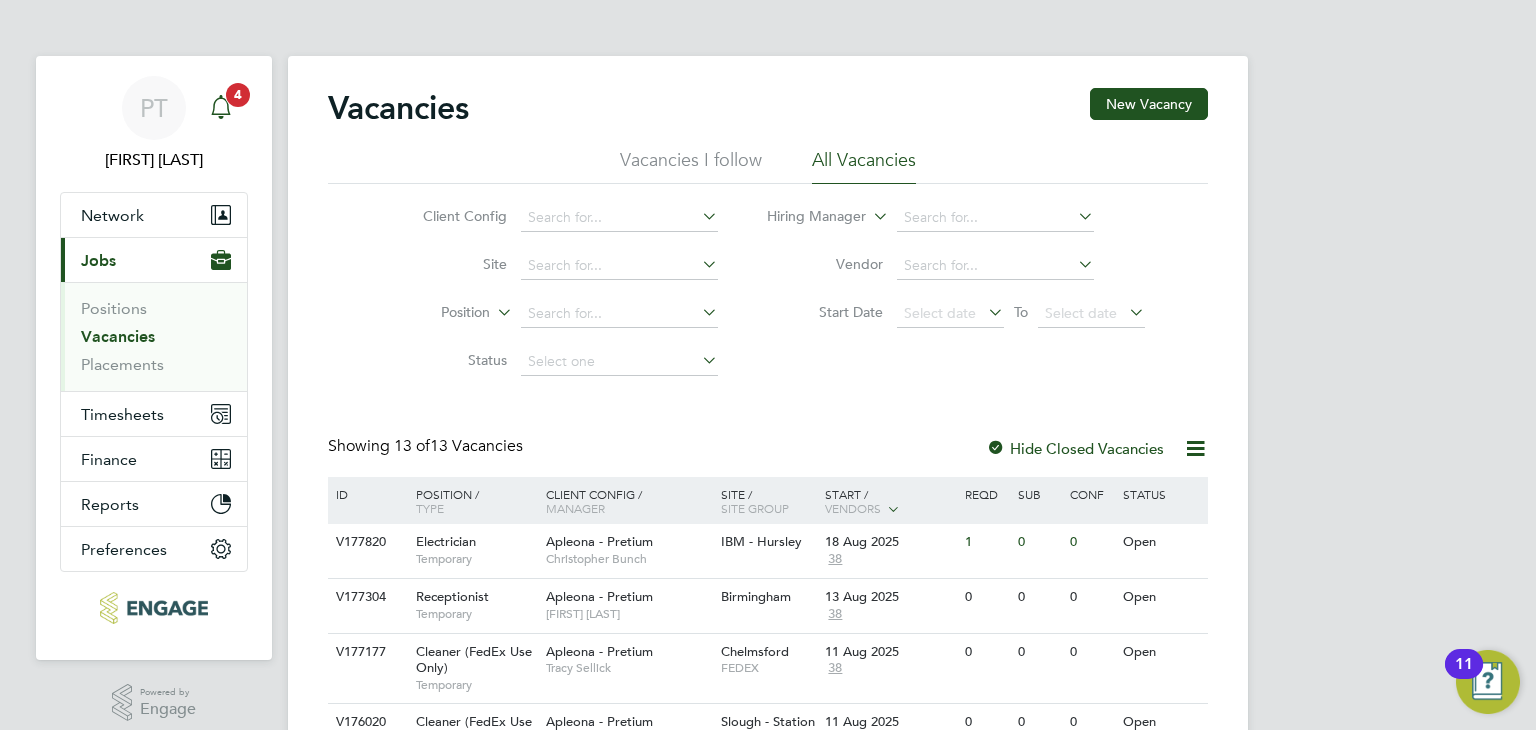 click on "Notifications
4" at bounding box center [221, 108] 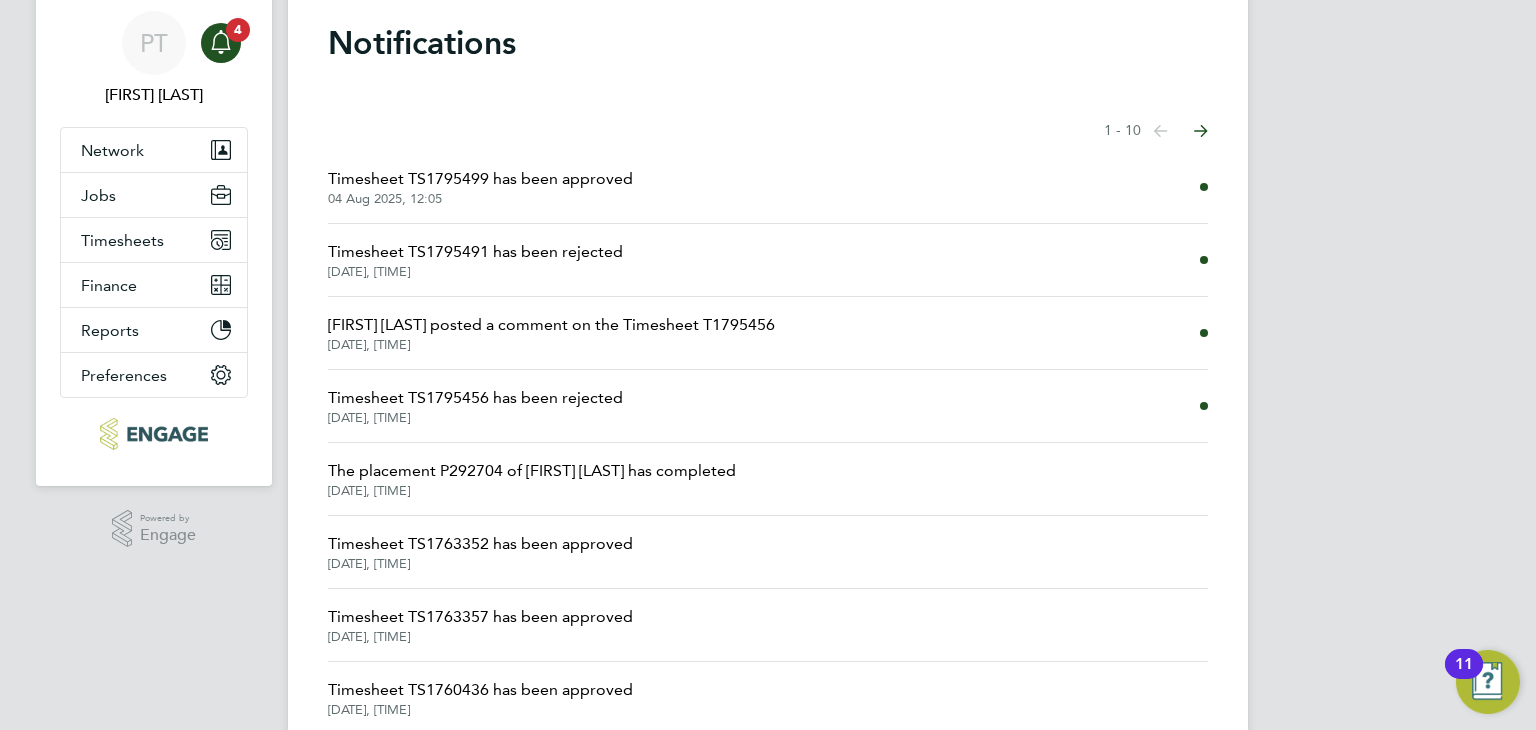 scroll, scrollTop: 100, scrollLeft: 0, axis: vertical 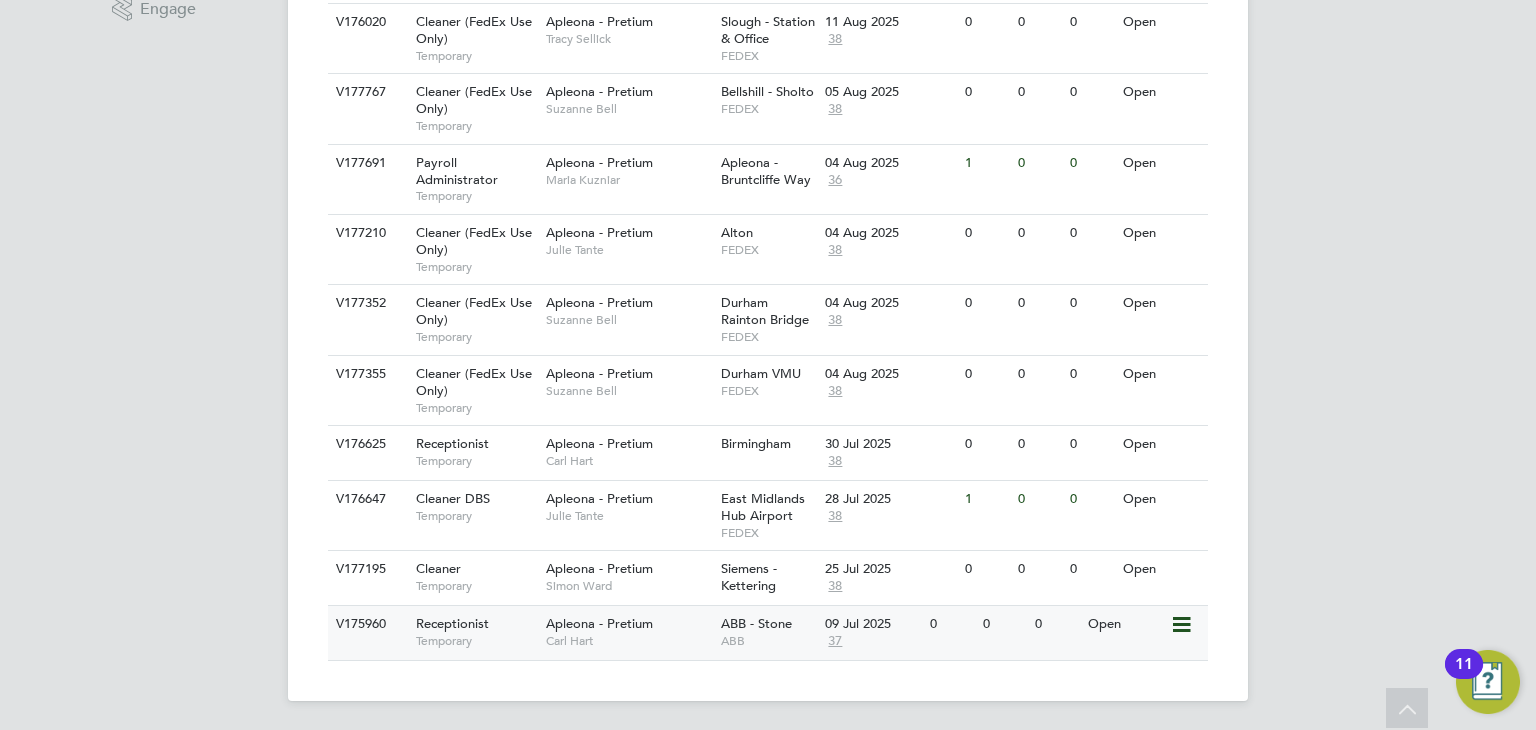 click on "Apleona - Pretium" 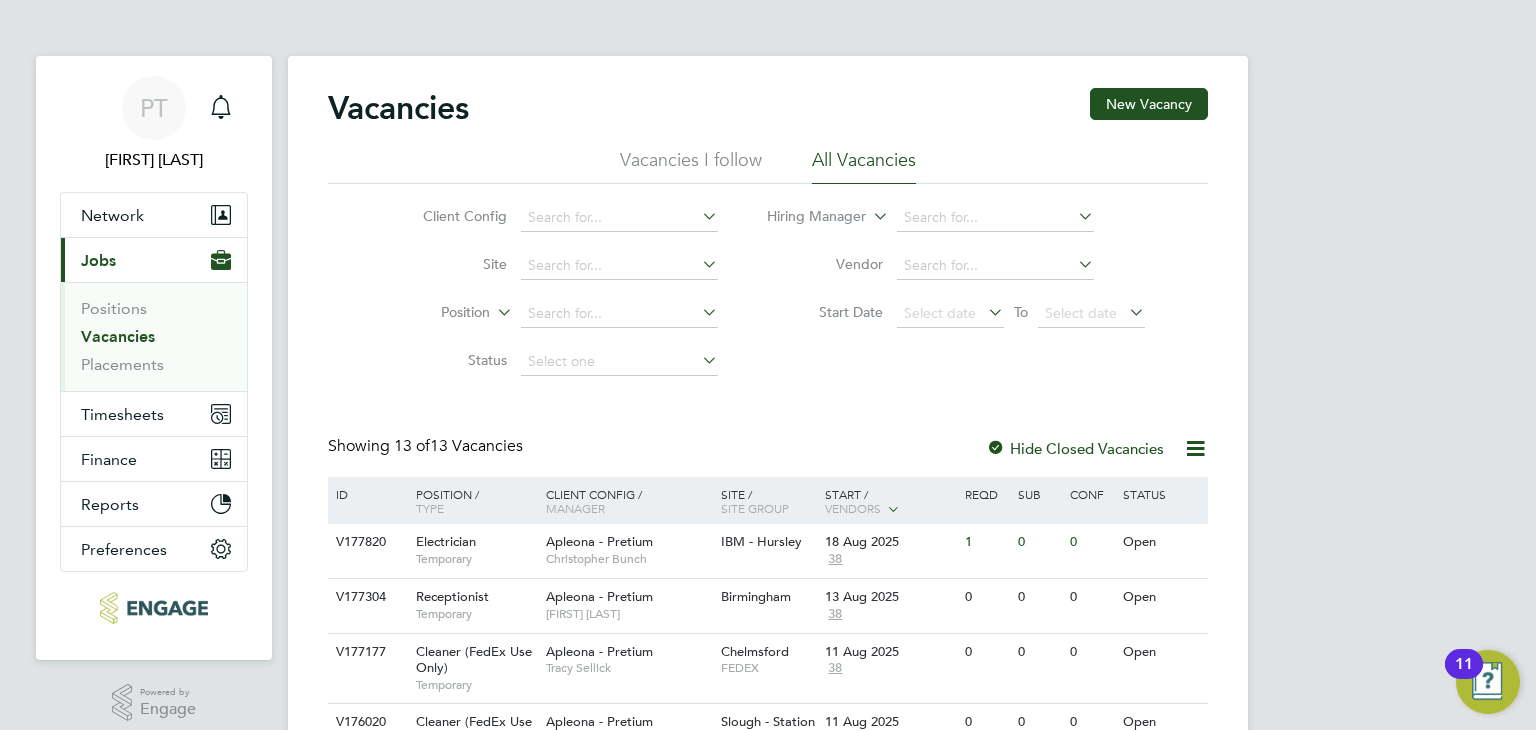 scroll, scrollTop: 0, scrollLeft: 0, axis: both 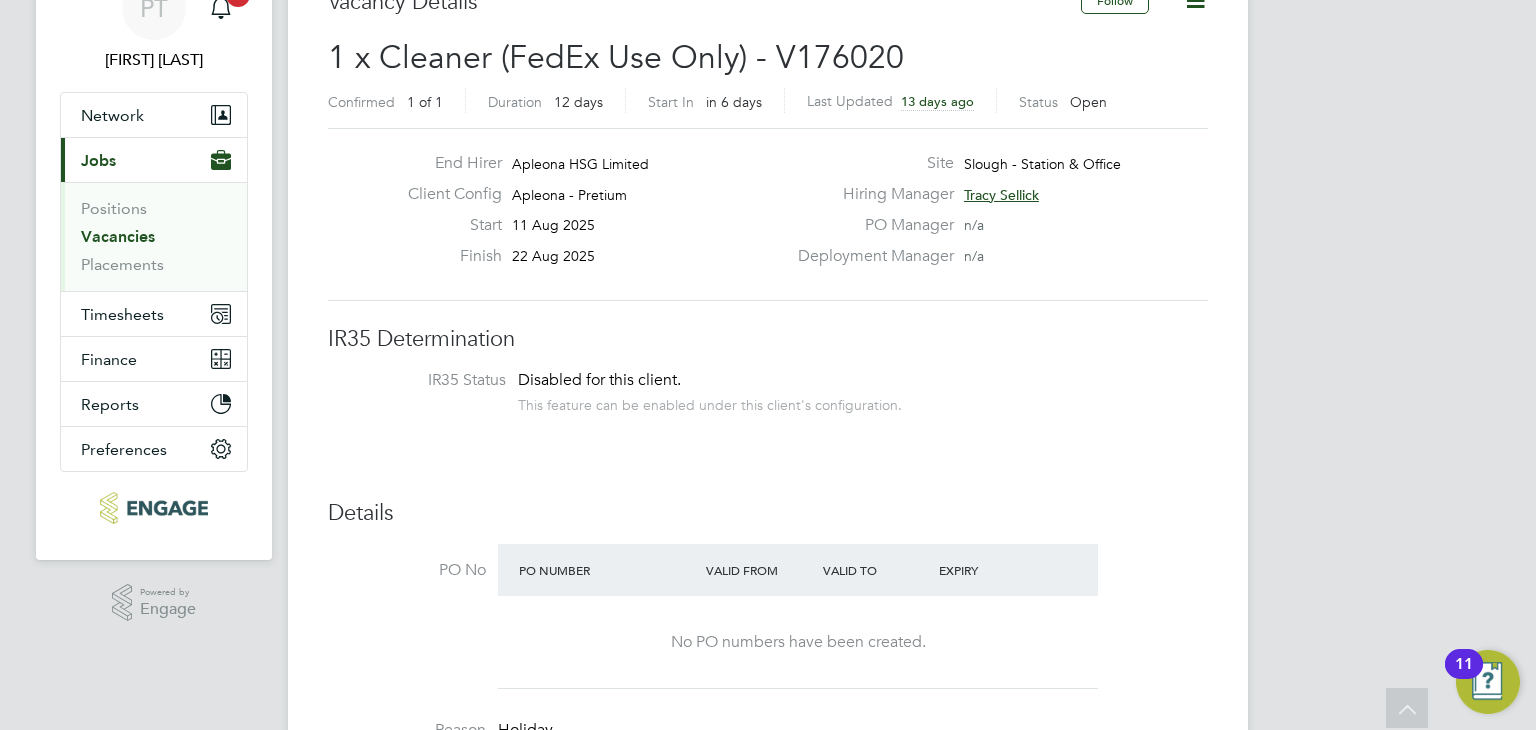 click on "Tracy Sellick" 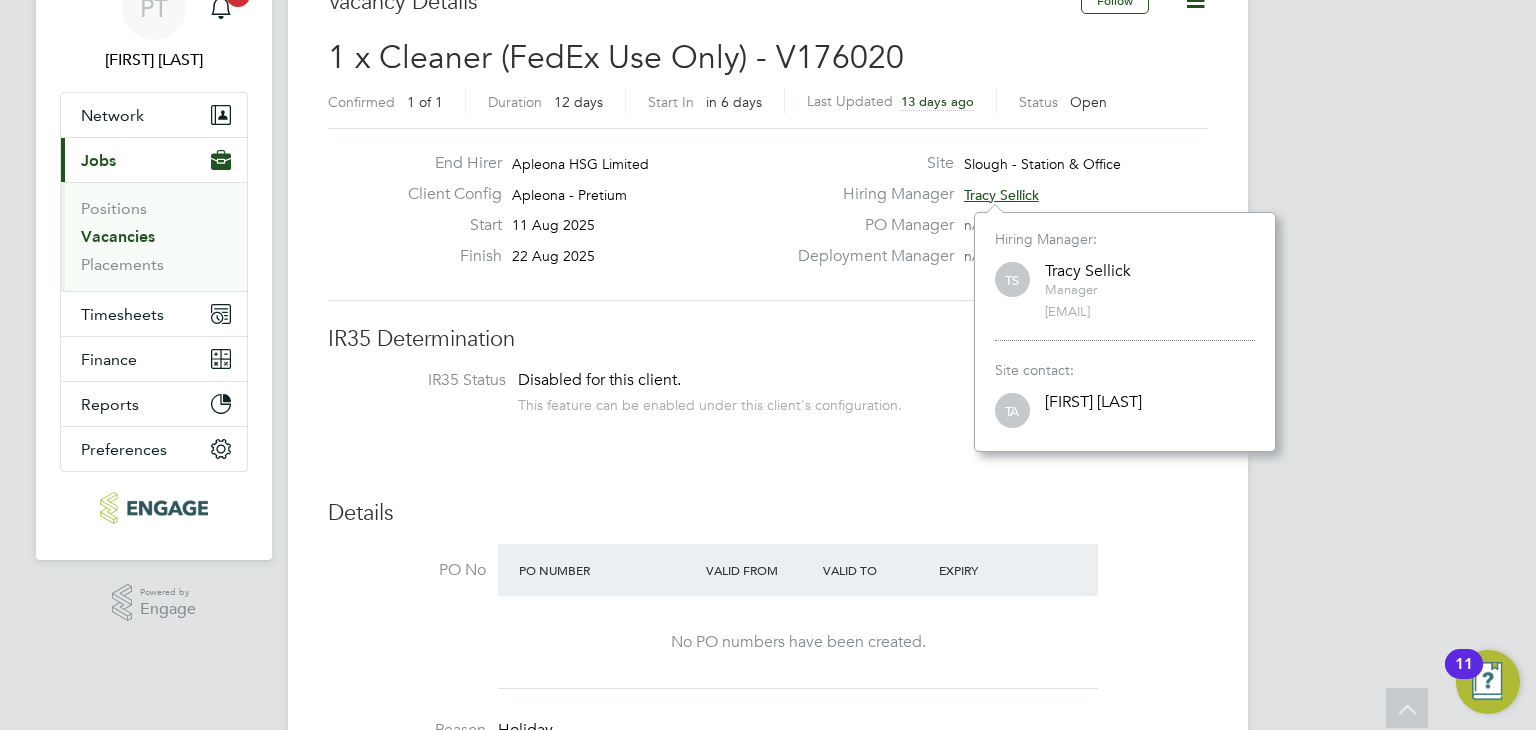 scroll, scrollTop: 12, scrollLeft: 12, axis: both 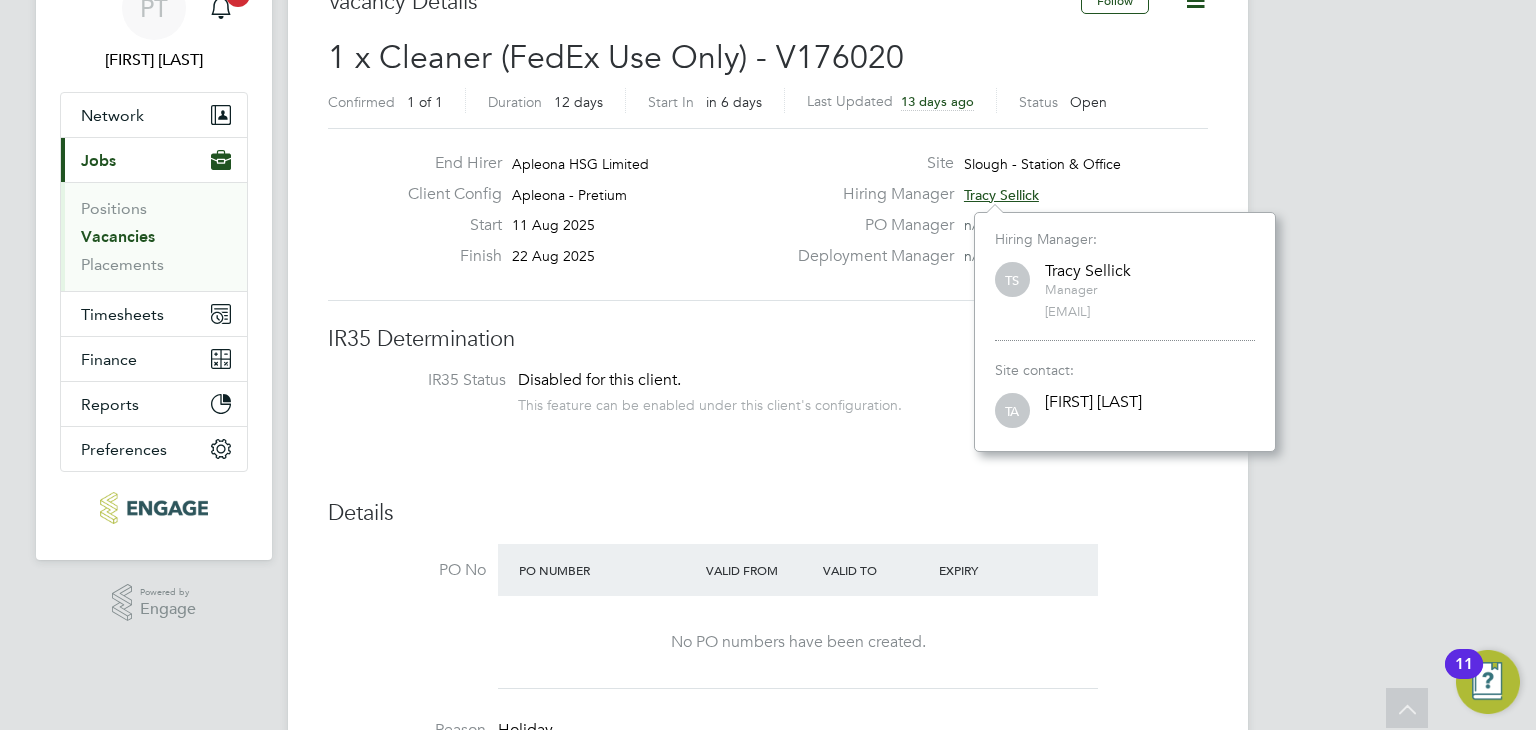 click on "PT   Philip Tedstone   Notifications
4   Applications:   Network
Team Members   Businesses   Sites   Workers   Contacts   Current page:   Jobs
Positions   Vacancies   Placements   Timesheets
Timesheets   Expenses   Finance
Invoices & Credit Notes   Statements   Payments   Reports
Margin Report   CIS Reports   Report Downloads   Preferences
My Business   Doc. Requirements   VMS Configurations   Notifications   Activity Logs
.st0{fill:#C0C1C2;}
Powered by Engage All Vacancies Vacancy Details   Activity Logs   Vacancy Details Activity Logs All Vacancies Vacancy Details Follow     1 x Cleaner (FedEx Use Only) - V176020 Confirmed   1 of 1 Duration   12 days Start In     in 6 days Last Updated 13 days ago Status   Open   End Hirer Start Site" at bounding box center (768, 1523) 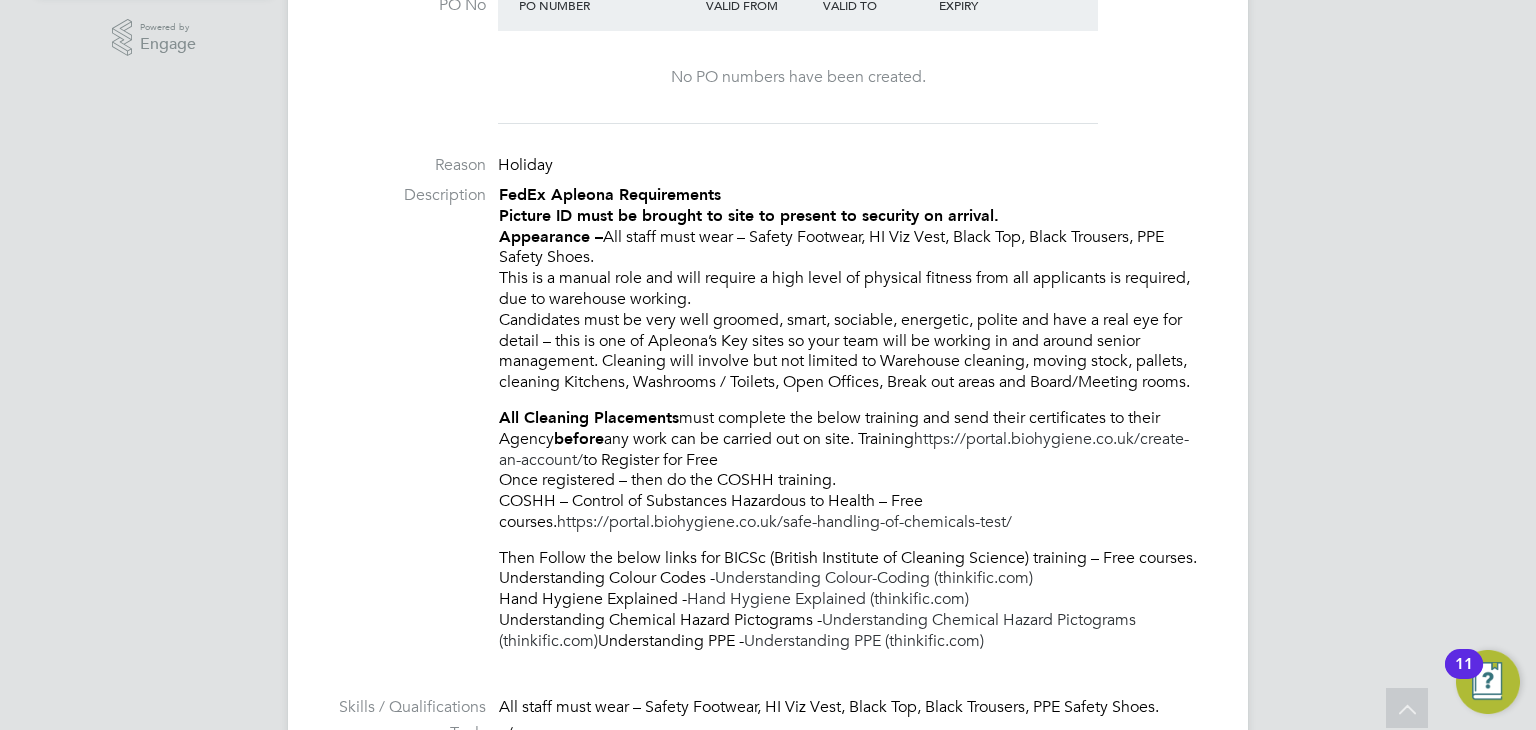 scroll, scrollTop: 700, scrollLeft: 0, axis: vertical 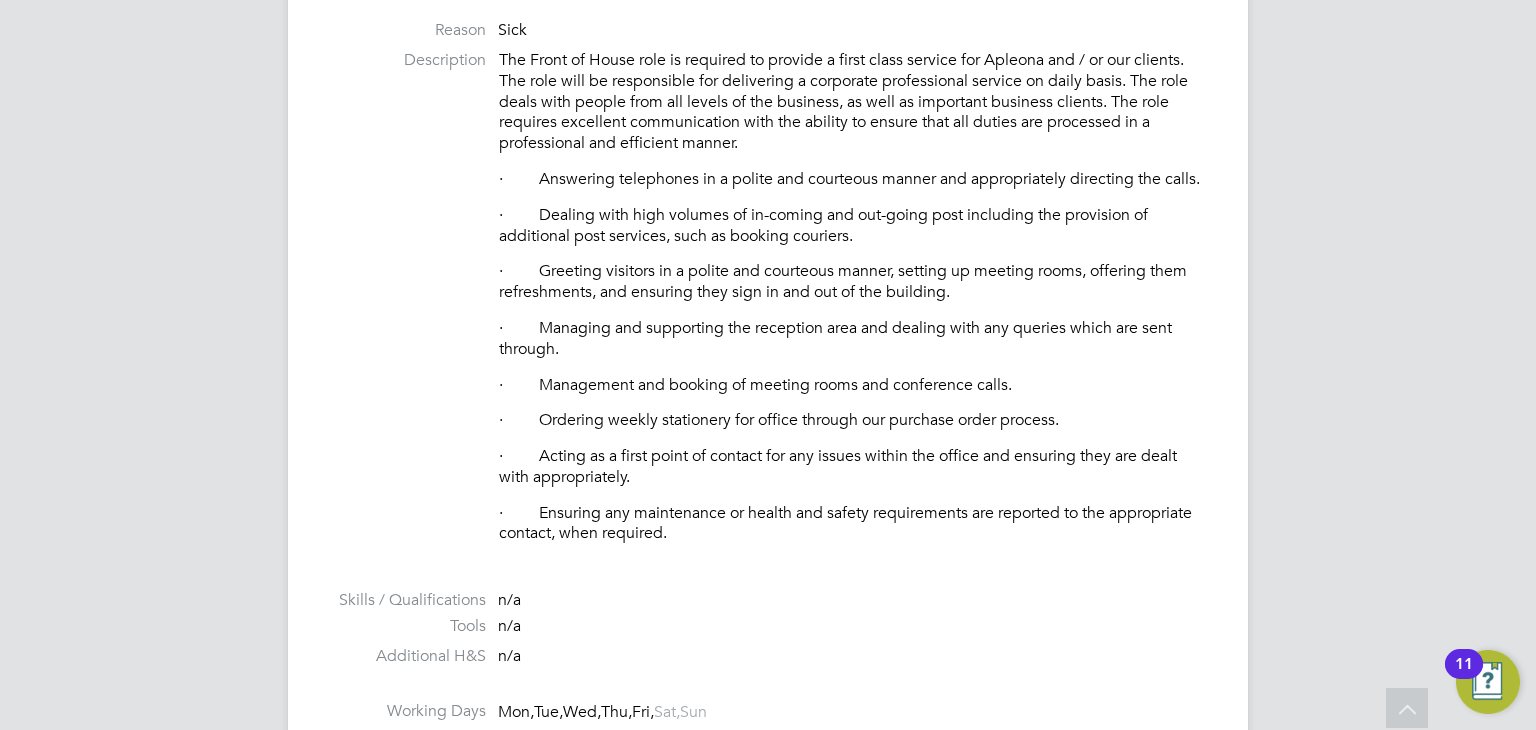 click on "Description The Front of House role is required to provide a first class service for Apleona and / or our clients. The role will be responsible for delivering a corporate professional service on daily basis. The role deals with people from all levels of the business, as well as important business clients. The role requires excellent communication with the ability to ensure that all duties are processed in a professional and efficient manner.
·         Answering telephones in a polite and courteous manner and appropriately directing the calls.
·         Dealing with high volumes of in-coming and out-going post including the provision of additional post services, such as booking couriers.
·         Greeting visitors in a polite and courteous manner, setting up meeting rooms, offering them refreshments, and ensuring they sign in and out of the building.
·         Managing and supporting the reception area and dealing with any queries which are sent through." 